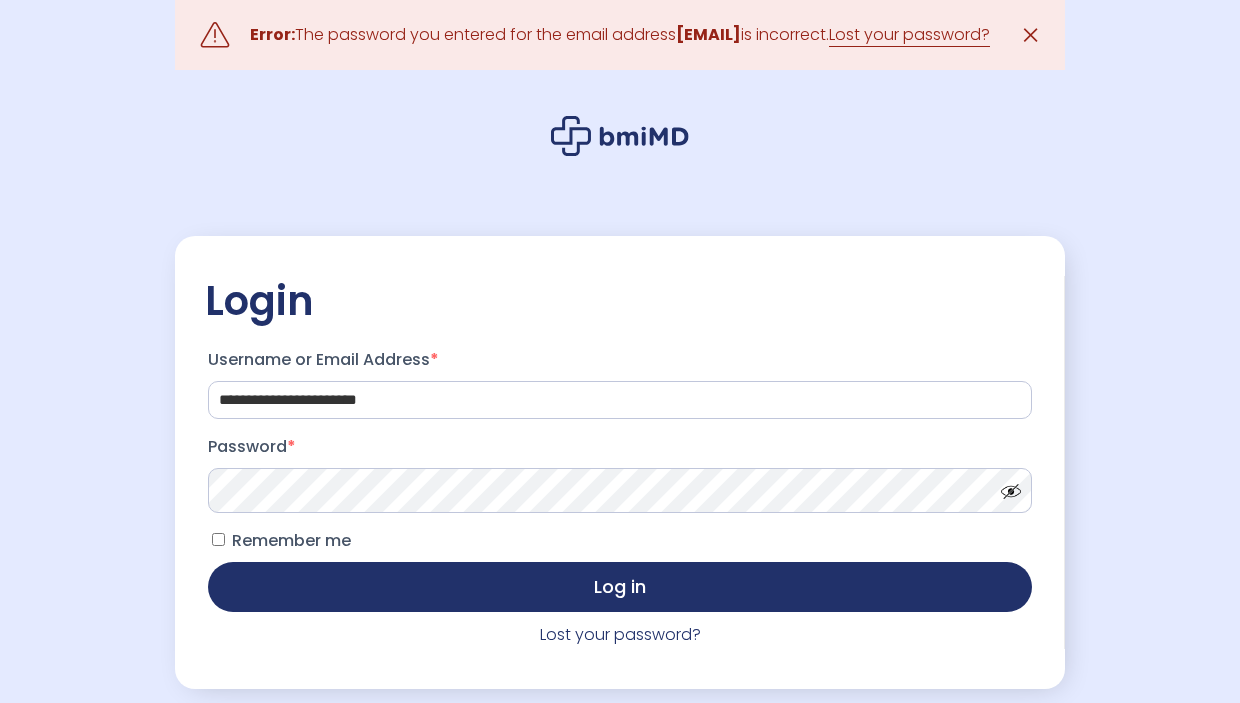 scroll, scrollTop: 0, scrollLeft: 0, axis: both 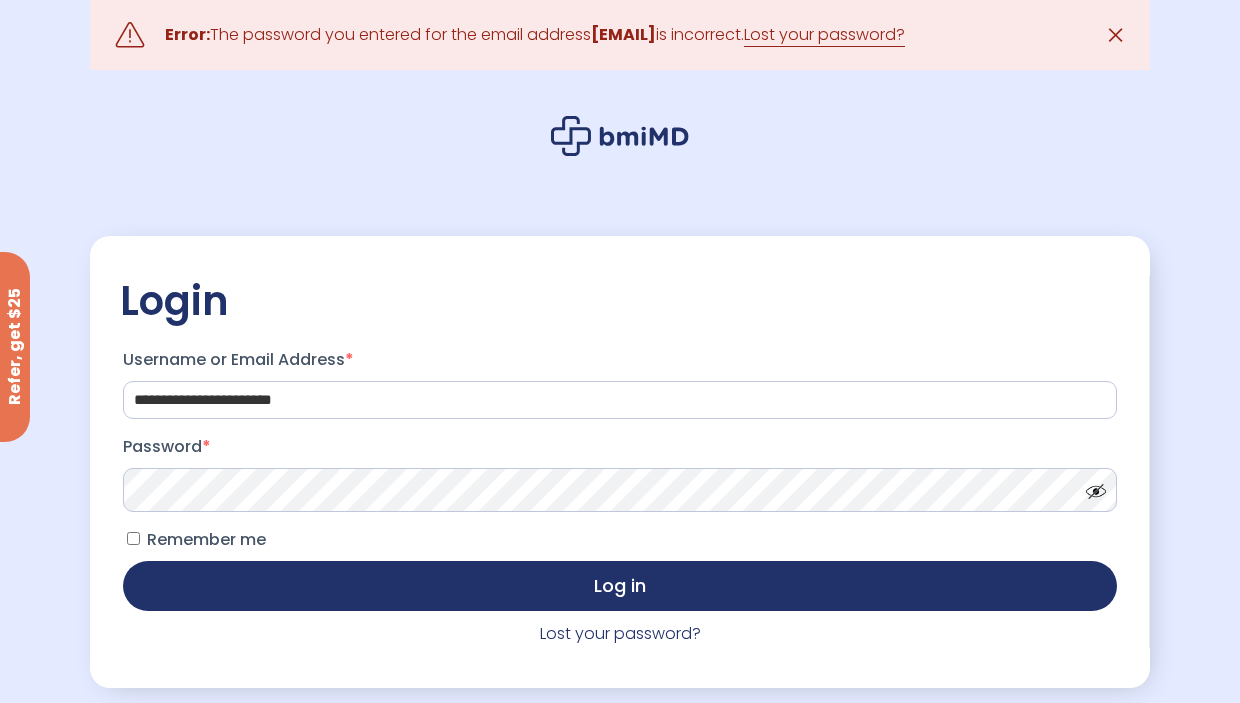 click on "Log in" at bounding box center [620, 586] 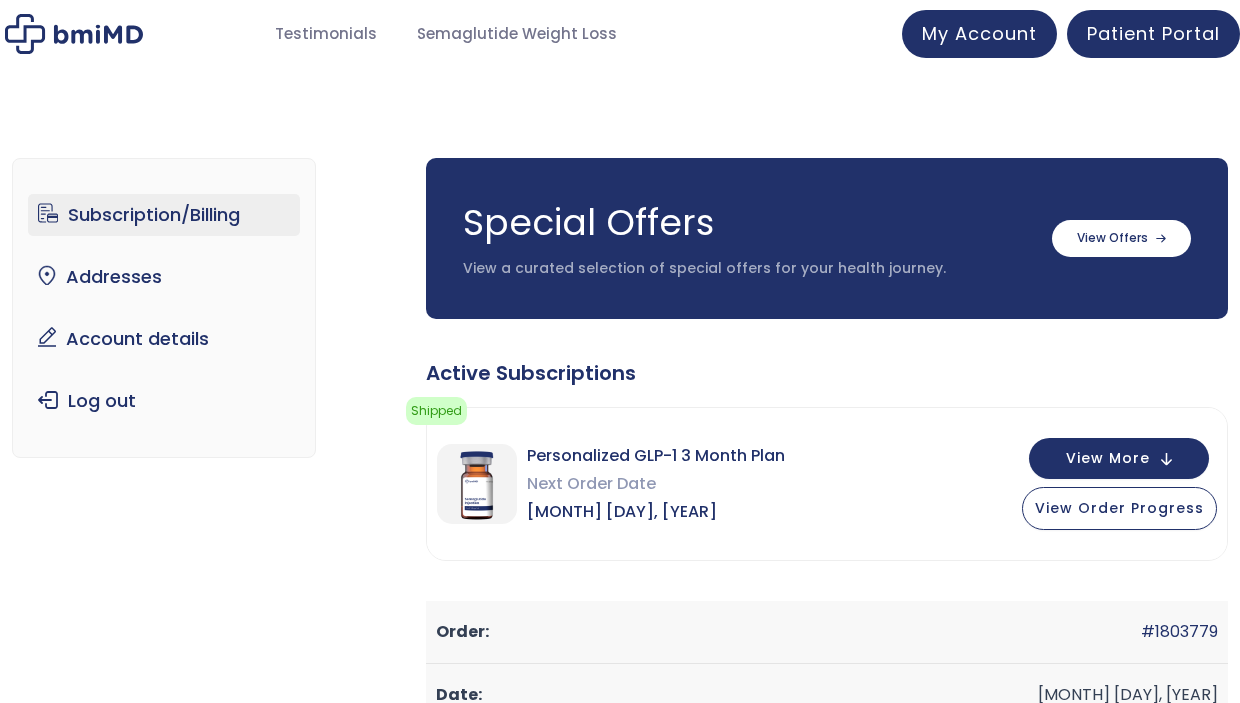 scroll, scrollTop: 0, scrollLeft: 0, axis: both 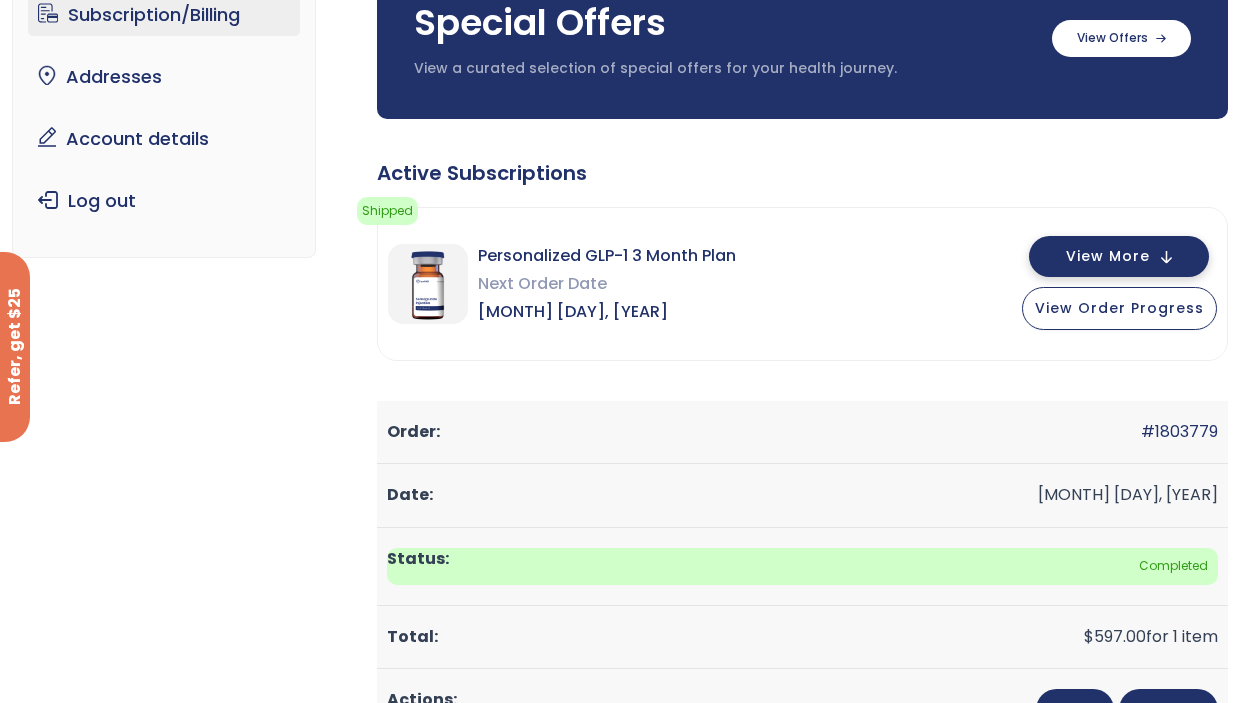 click on "View More" at bounding box center (1108, 256) 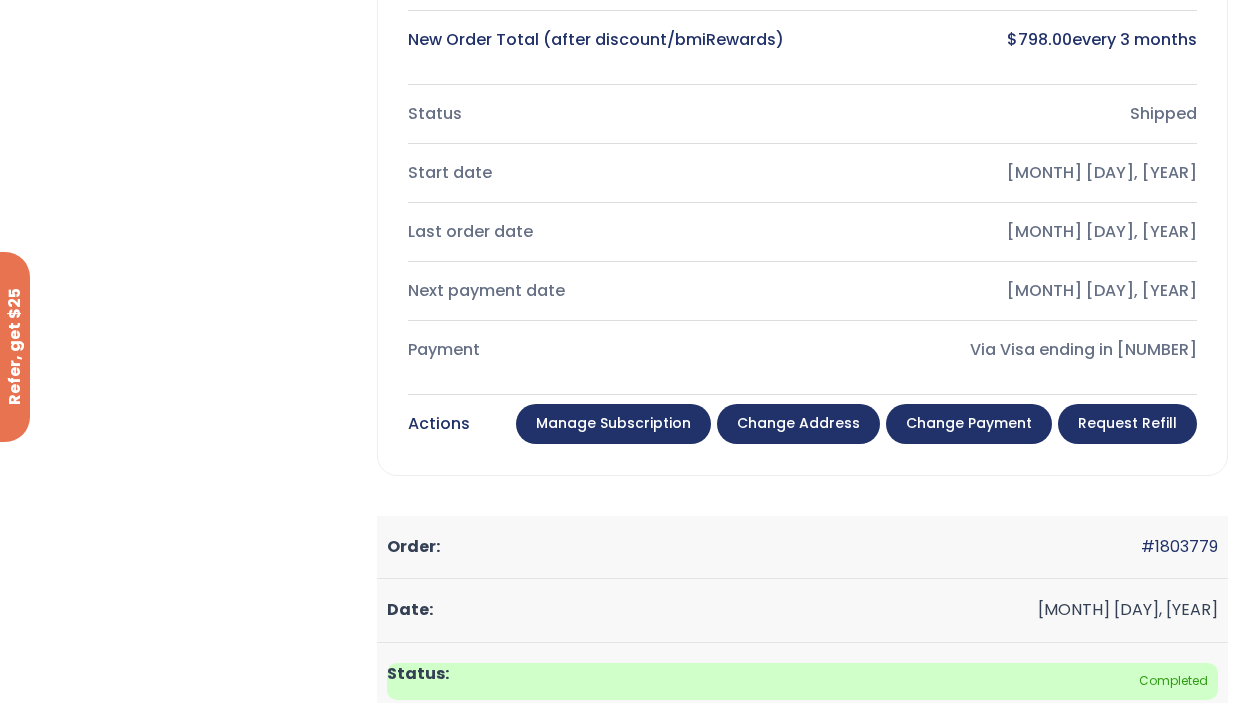 scroll, scrollTop: 700, scrollLeft: 0, axis: vertical 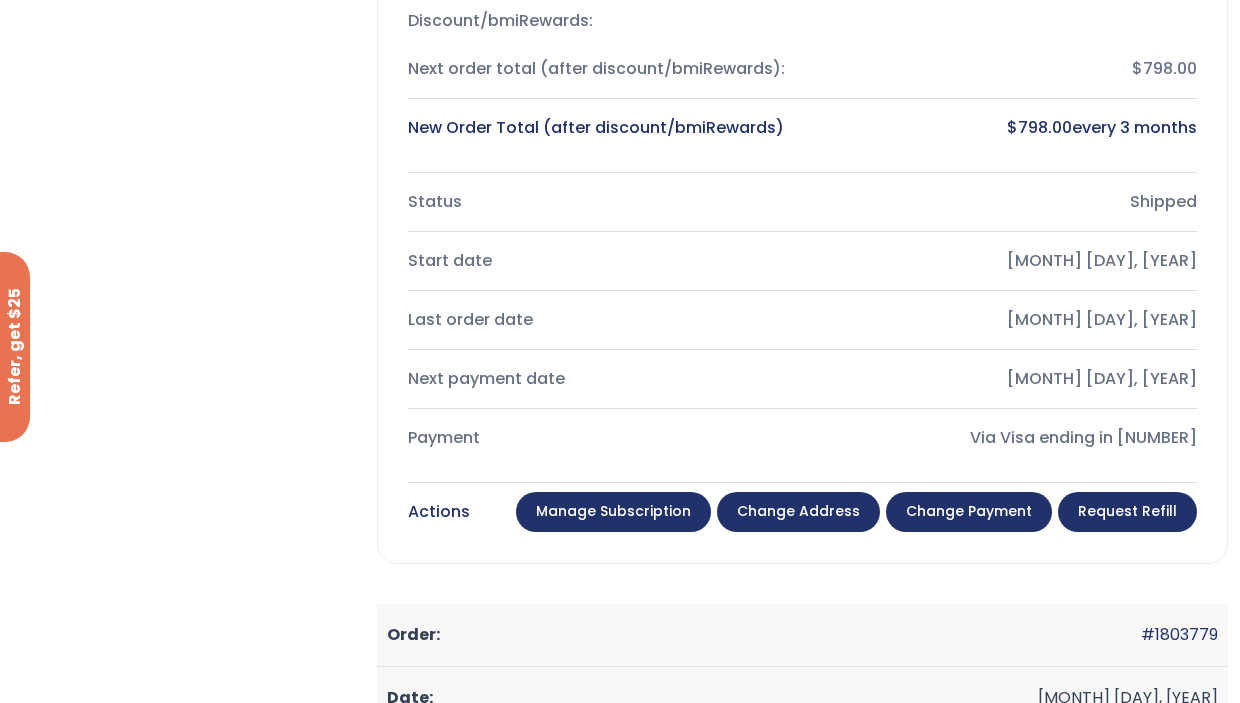 click on "Manage Subscription" at bounding box center (613, 512) 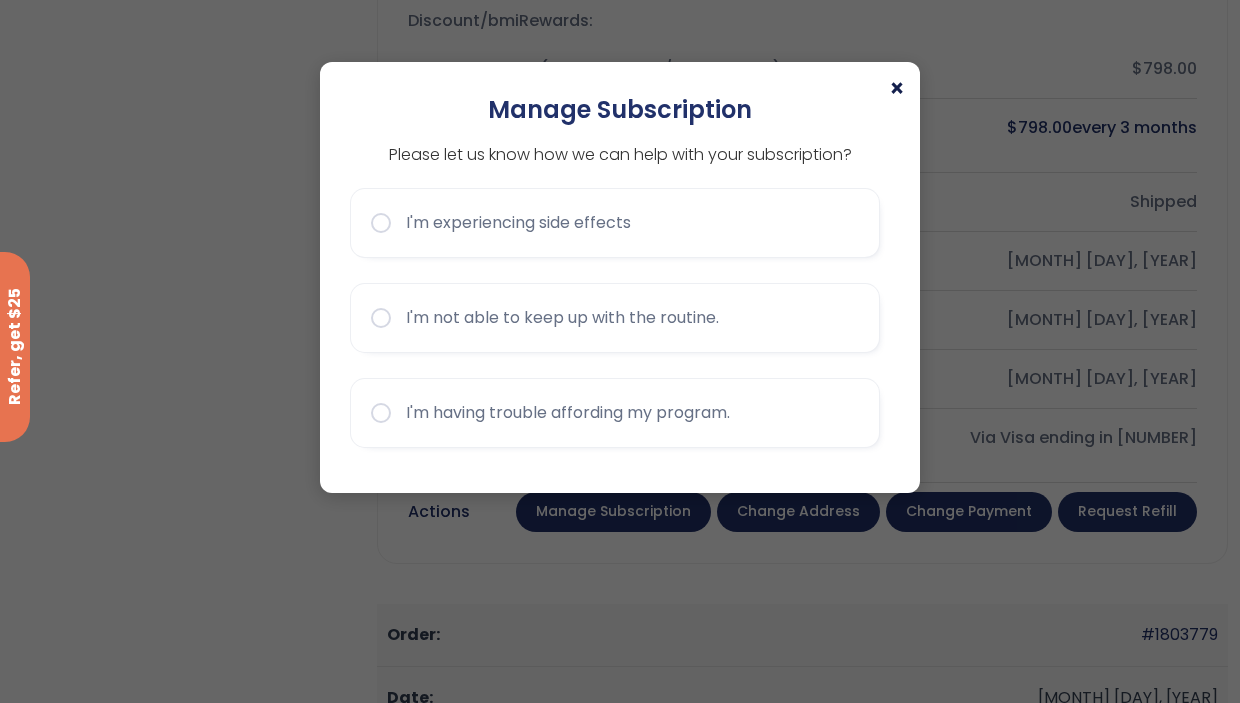 click on "×" 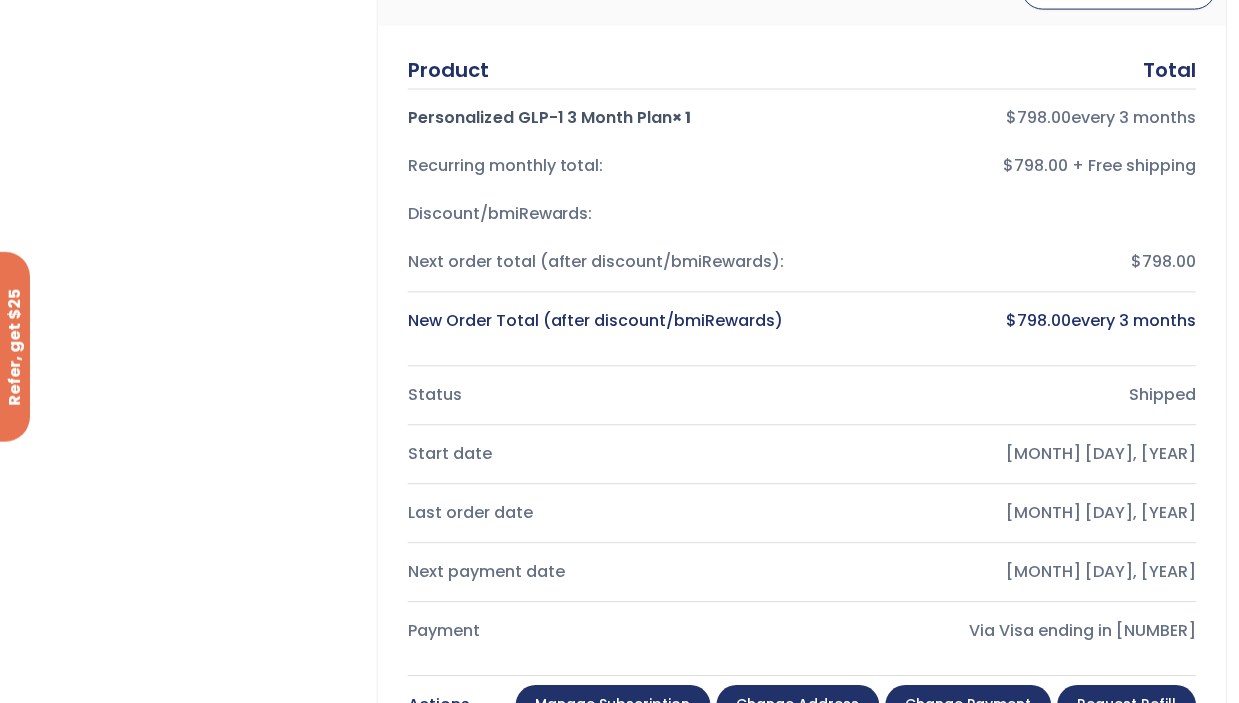 scroll, scrollTop: 600, scrollLeft: 0, axis: vertical 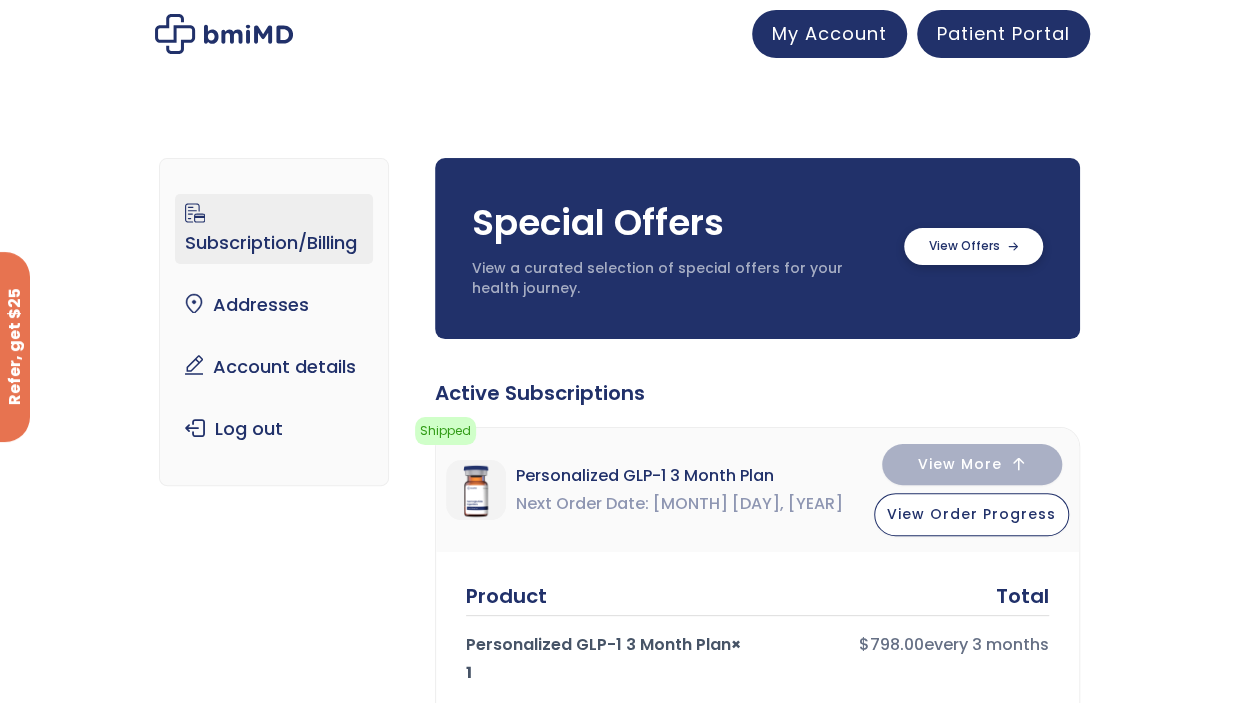 click at bounding box center (973, 246) 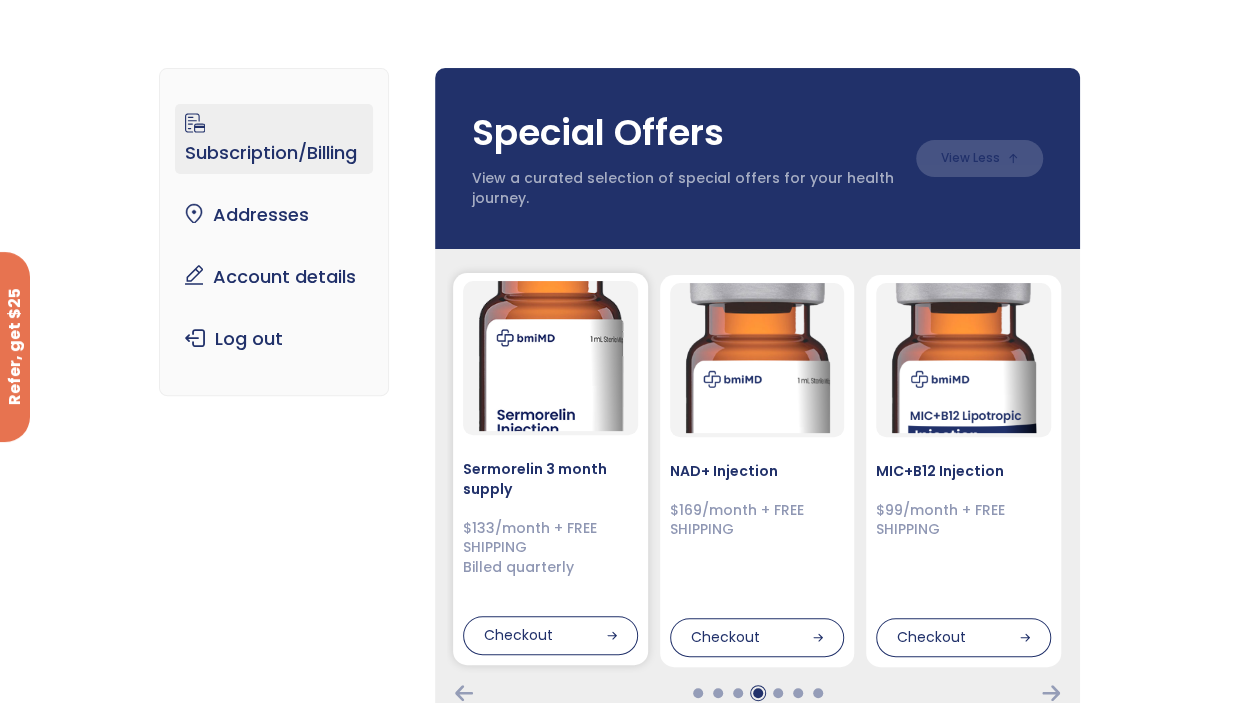 scroll, scrollTop: 300, scrollLeft: 0, axis: vertical 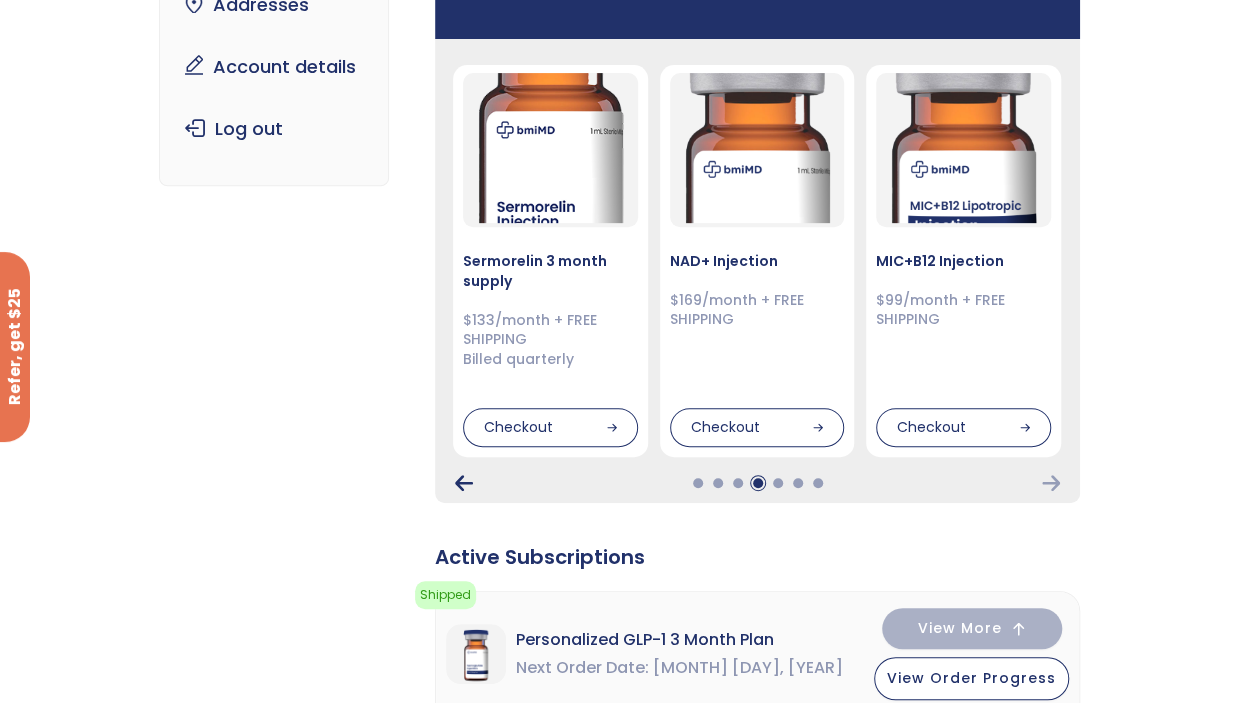 click on "Sermorelin 3 month supply
$133/month + FREE SHIPPING  Billed quarterly
Checkout
NAD+ Injection" at bounding box center [757, 271] 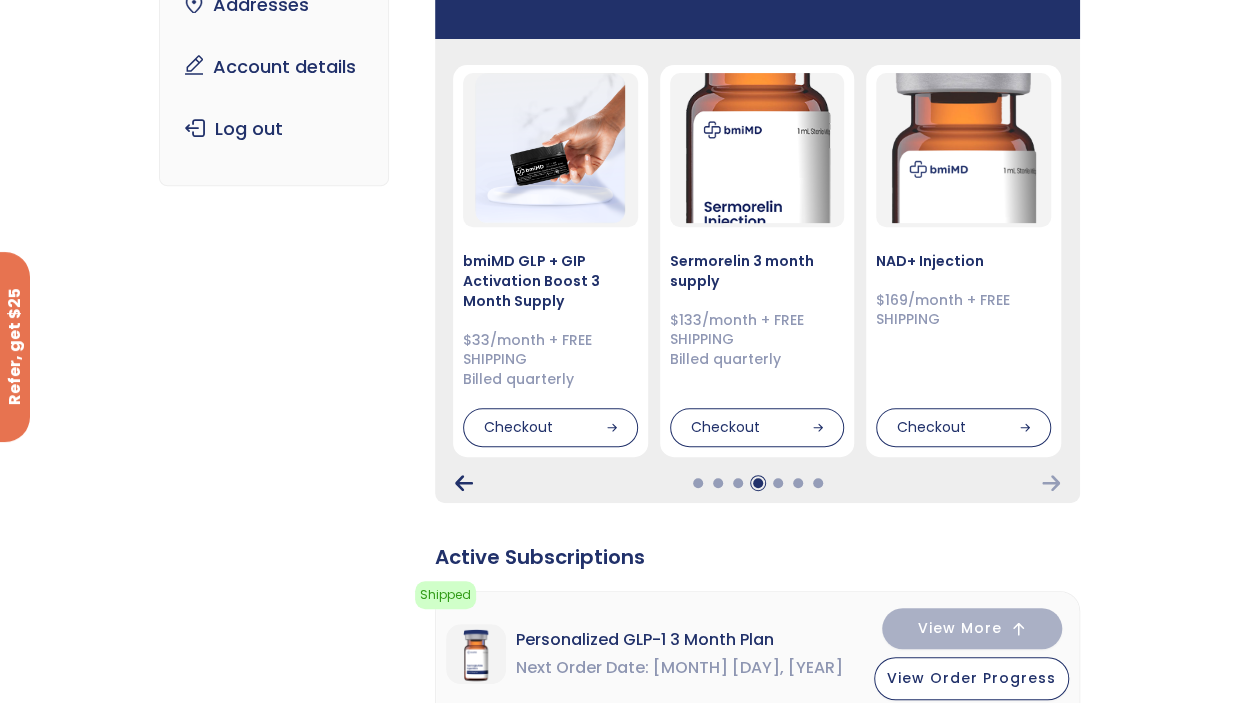 click 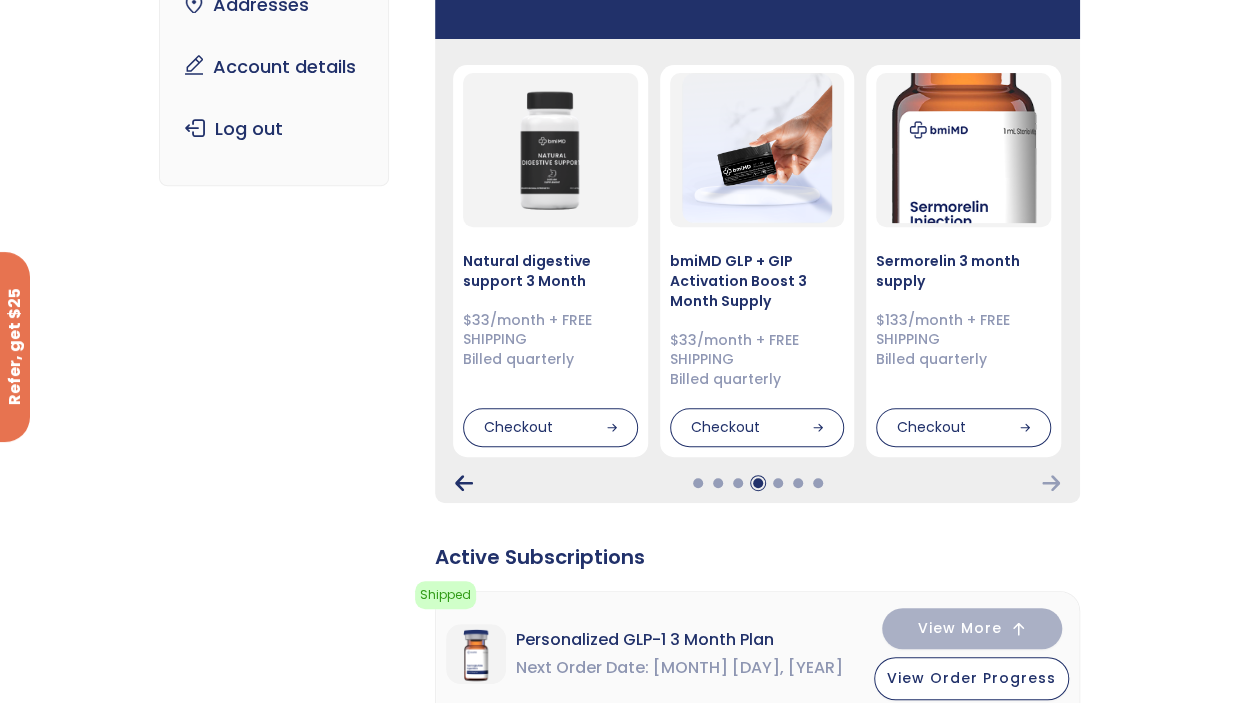 click 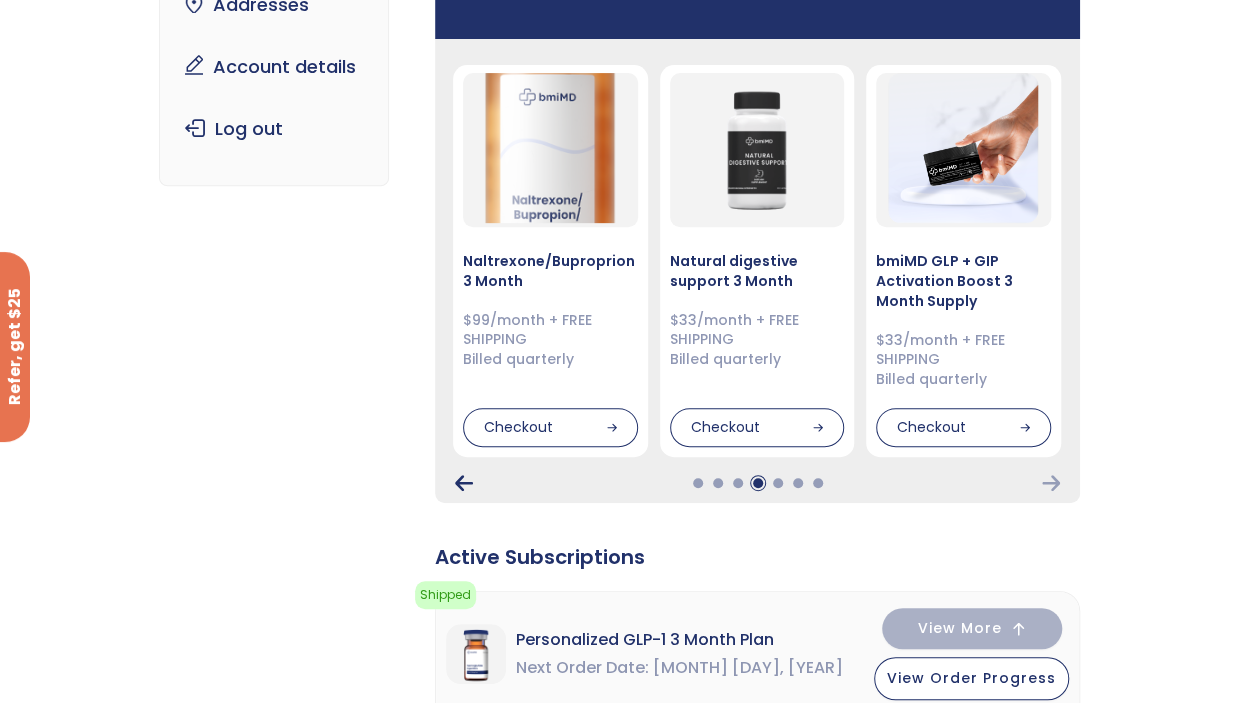 click 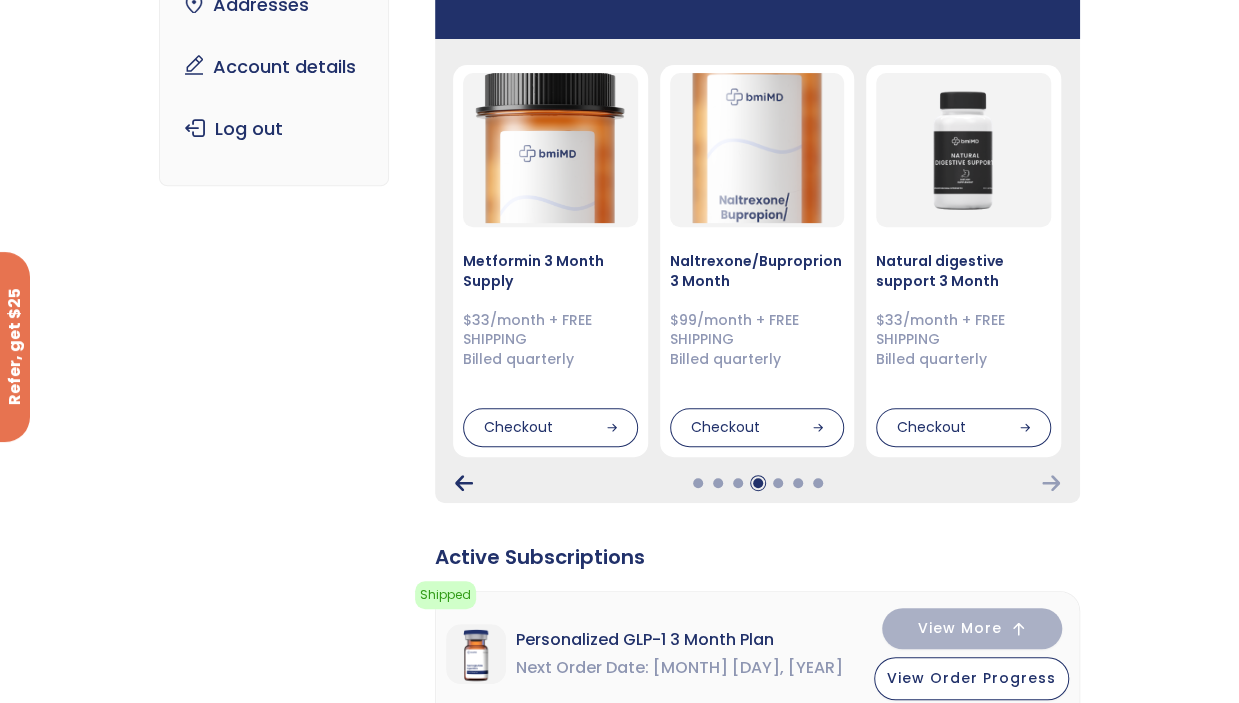 click 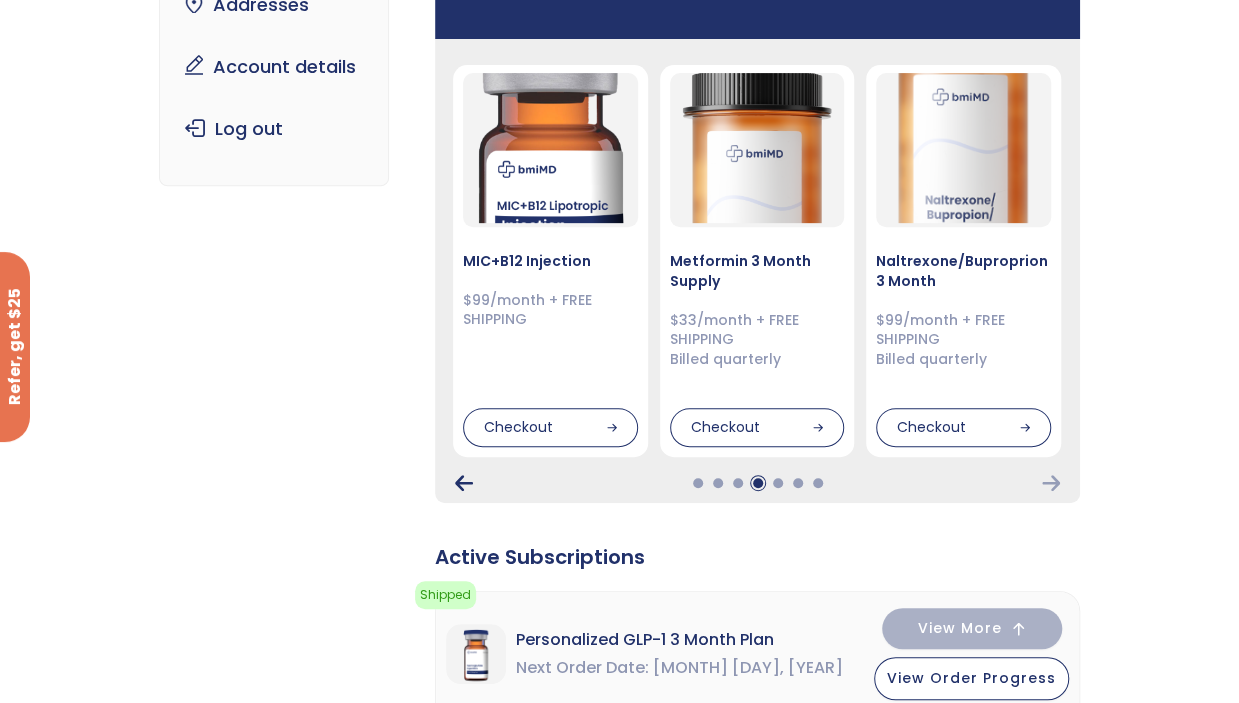 click 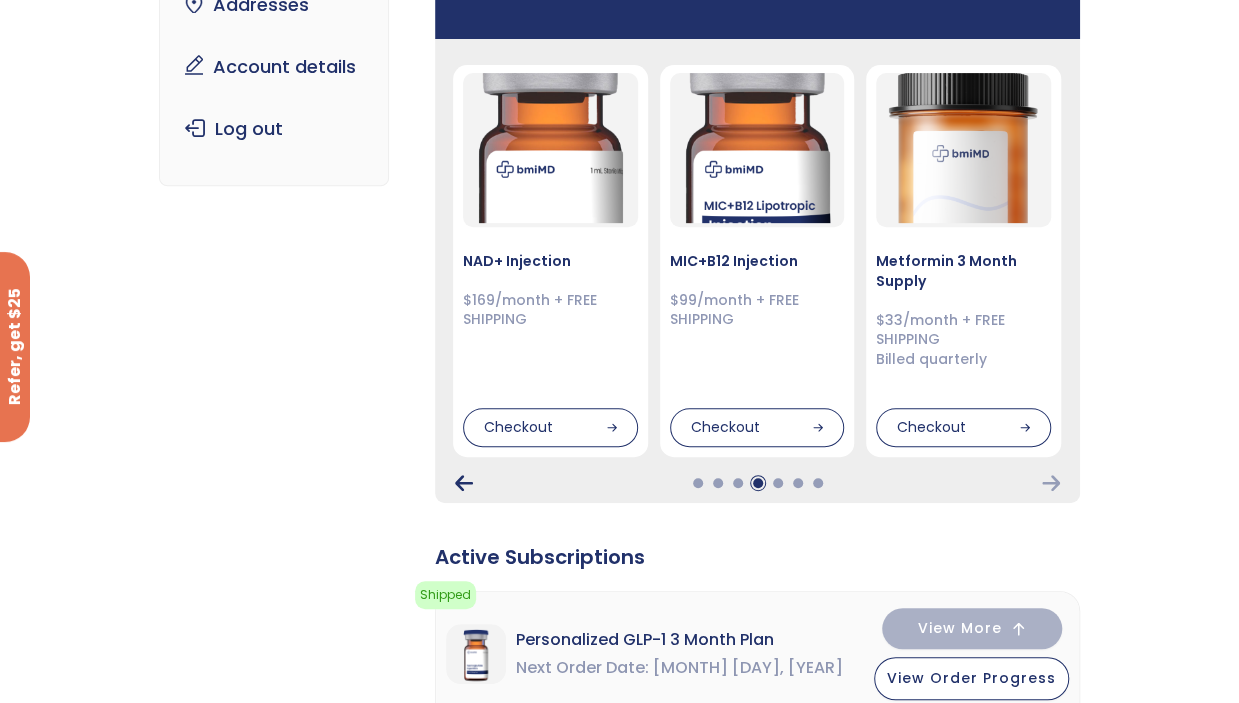 click 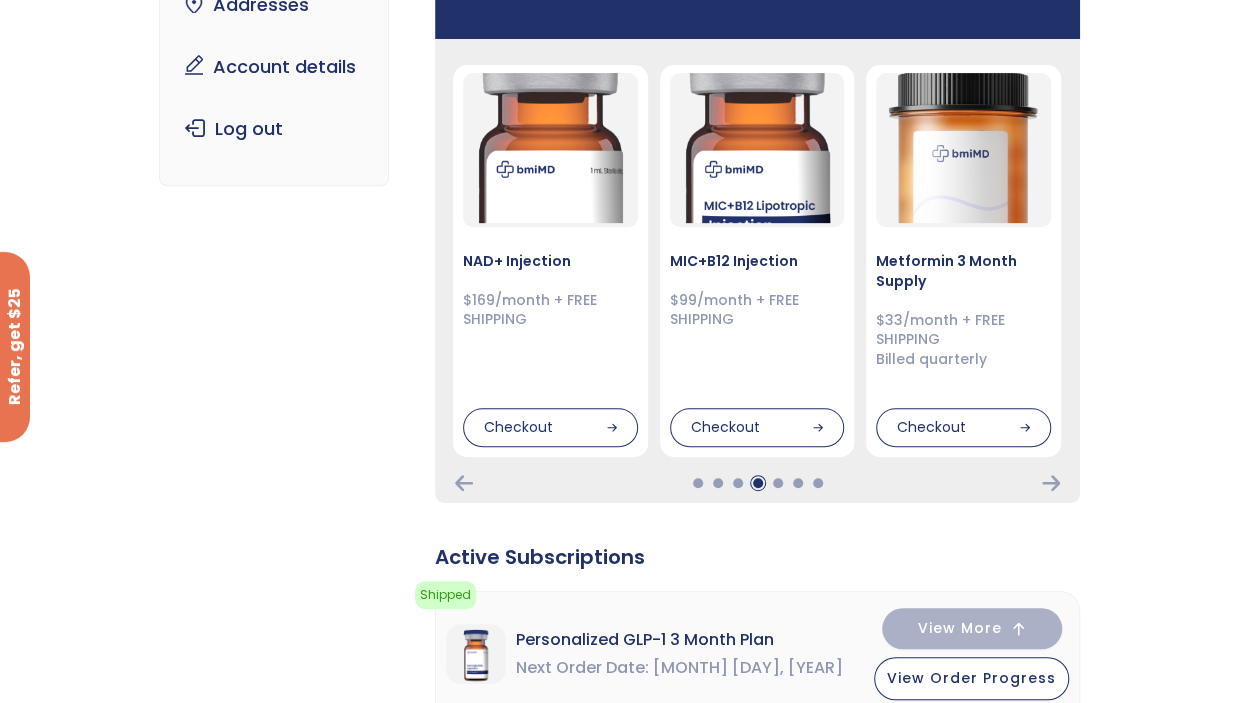 click on "Subscription/Billing
bmiRewards
Addresses
Account details
Submit a Review
Log out
Subscription/Billing
Special Offers
View a curated selection of special offers for your health journey.
NAD+ Injection MIC+B12 Injection" at bounding box center (619, 1922) 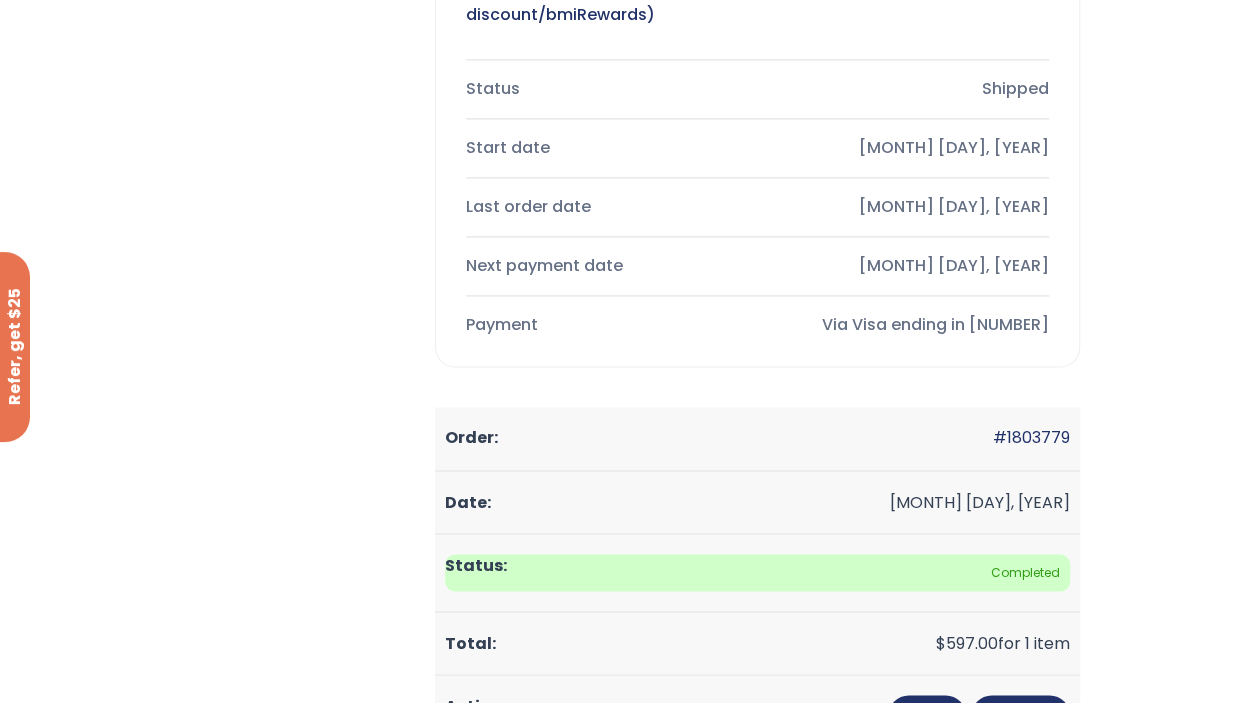 scroll, scrollTop: 1400, scrollLeft: 0, axis: vertical 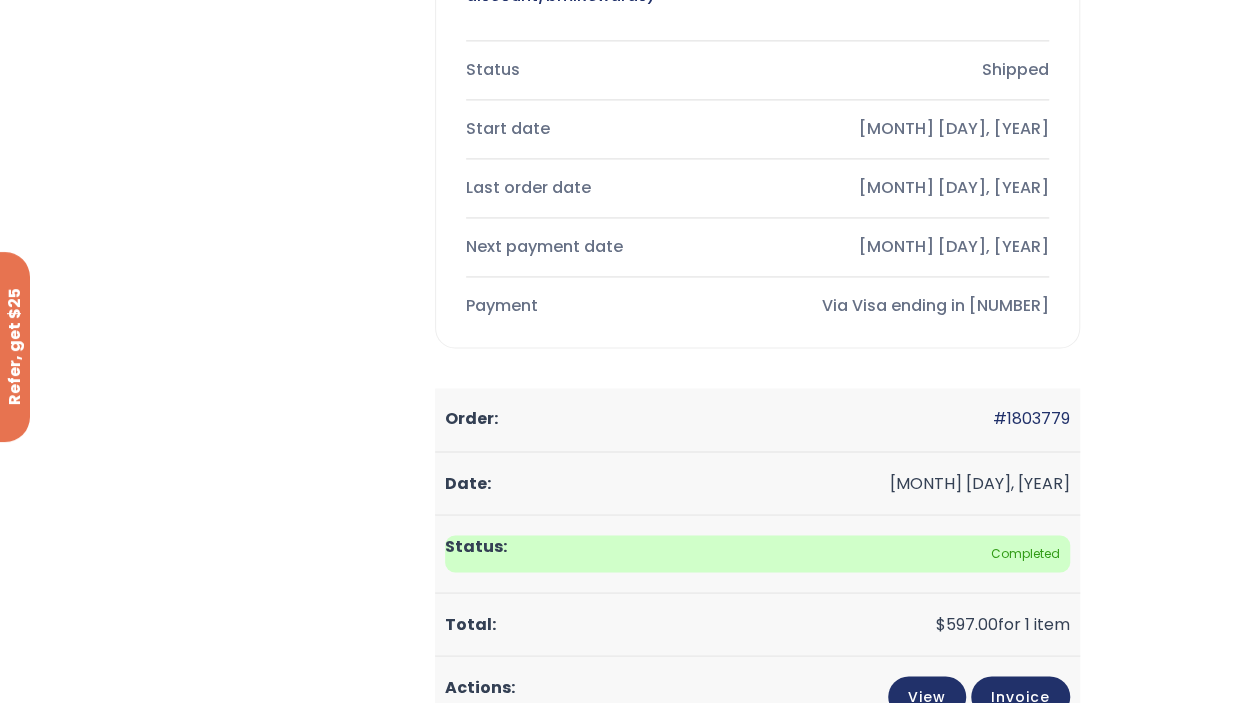 click on "Manage Subscription" at bounding box center (665, 376) 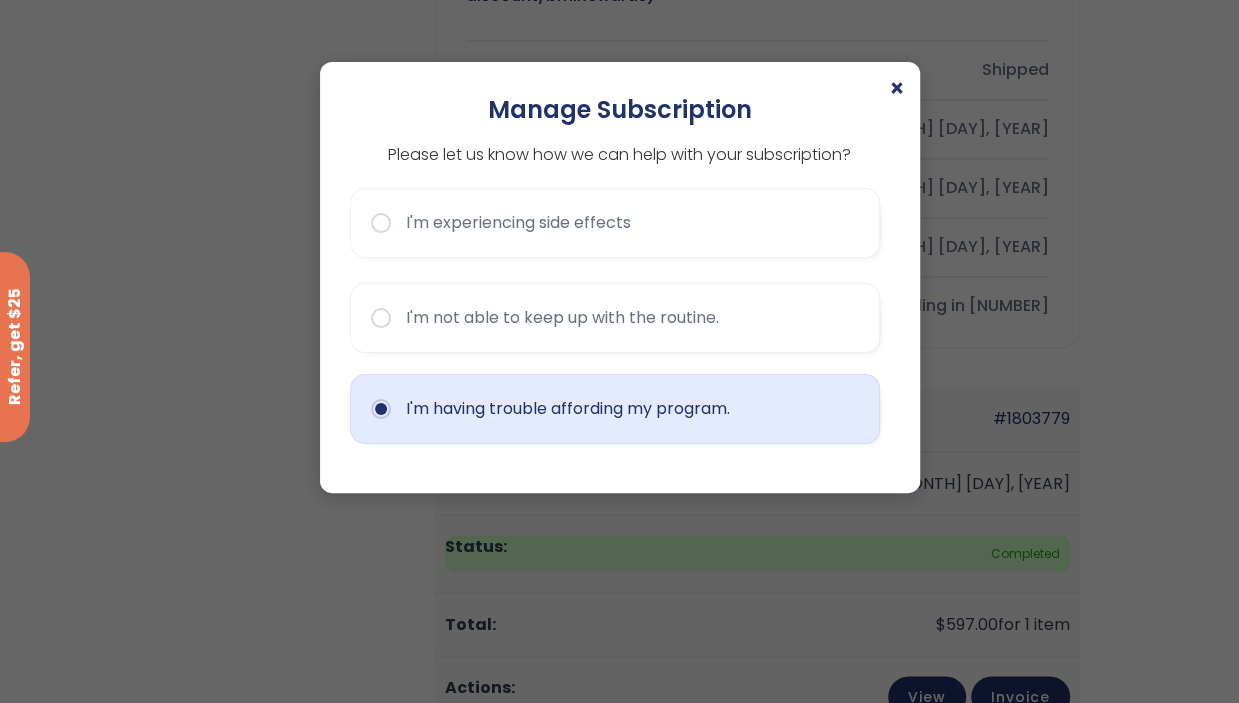 click on "I'm having trouble affording my program." 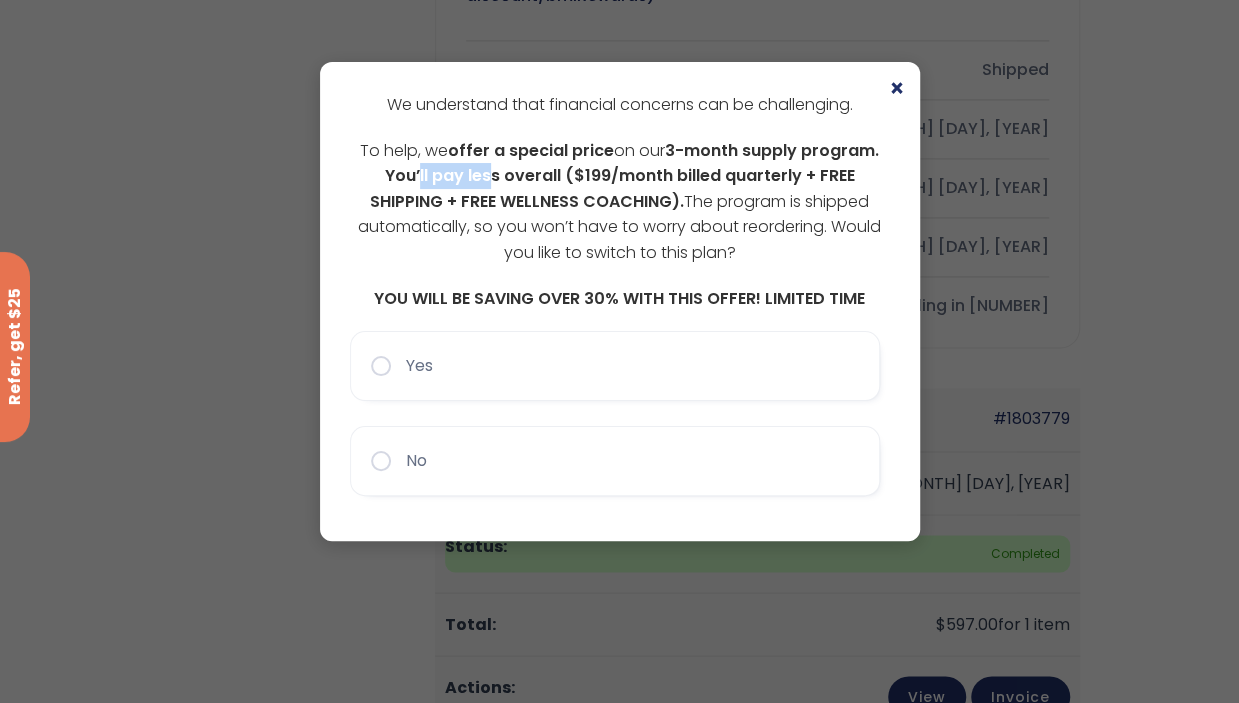drag, startPoint x: 434, startPoint y: 169, endPoint x: 495, endPoint y: 169, distance: 61 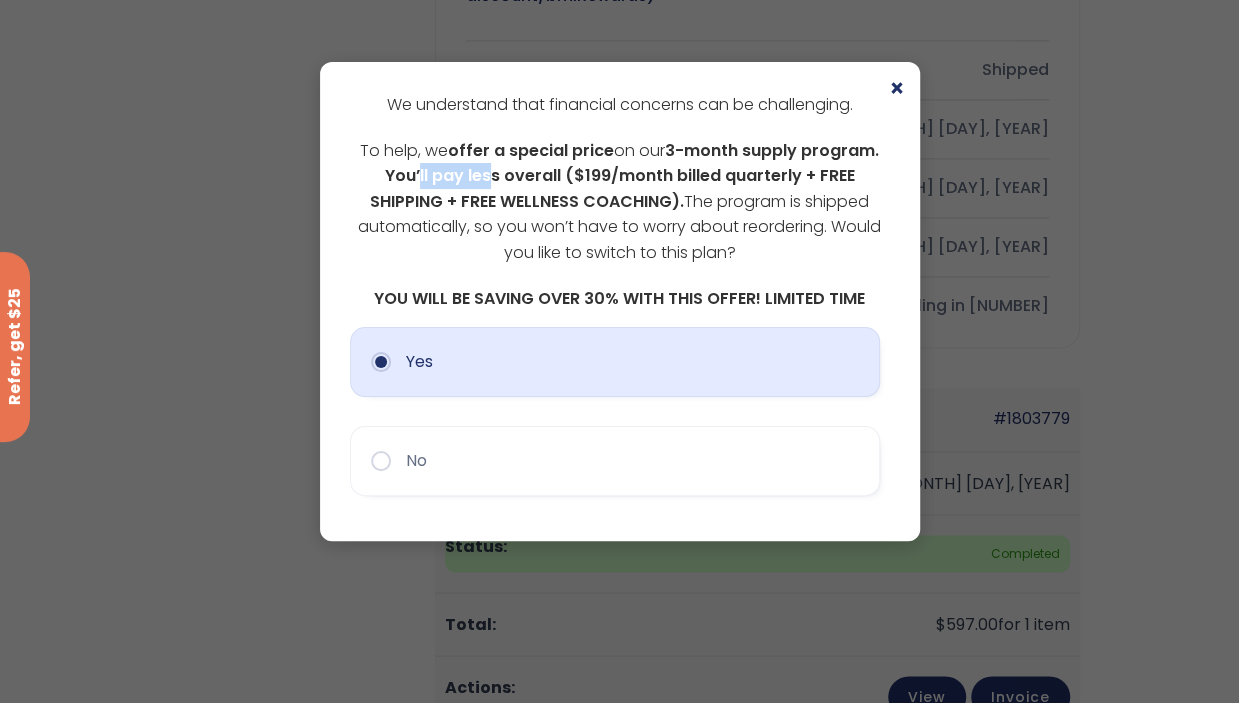 scroll, scrollTop: 1500, scrollLeft: 0, axis: vertical 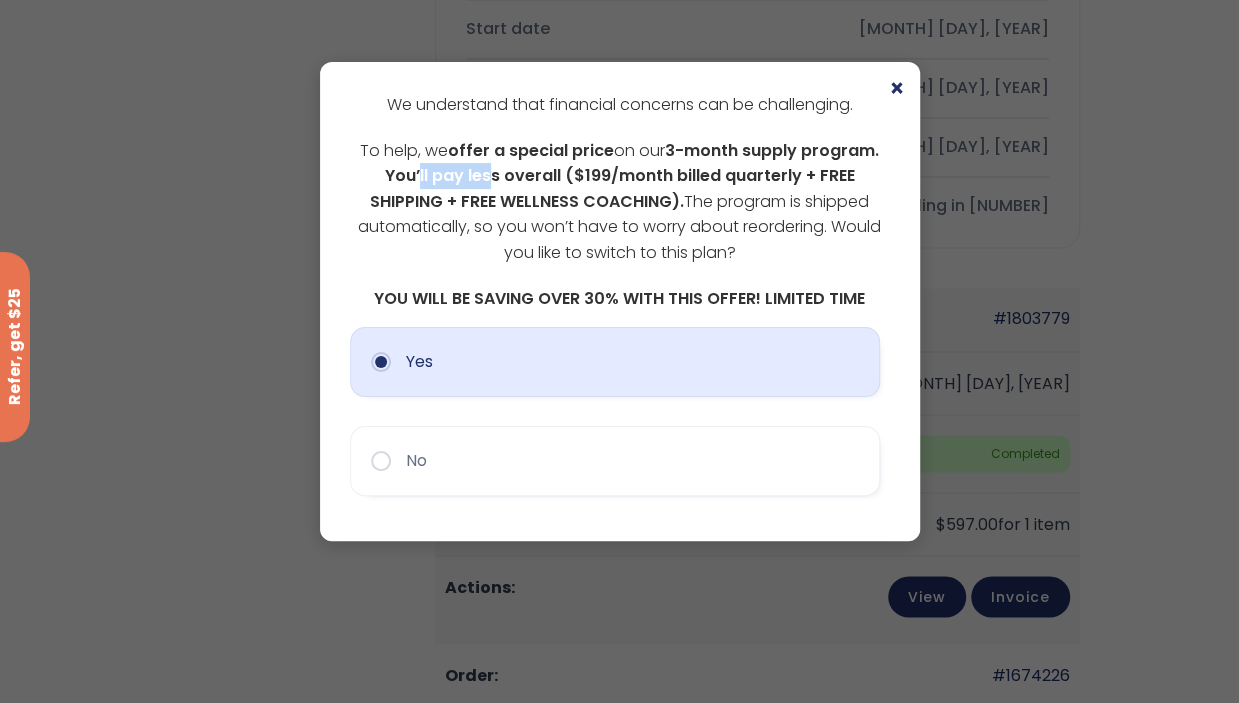 click on "Yes" 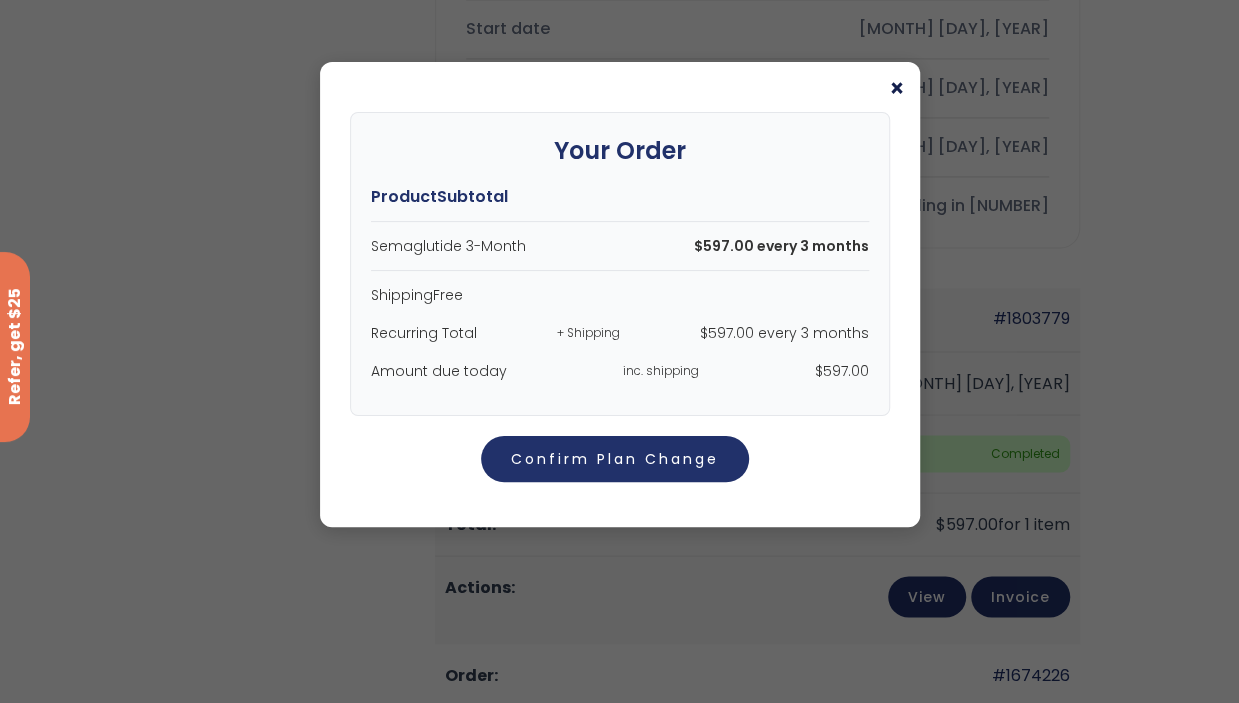 click on "×" 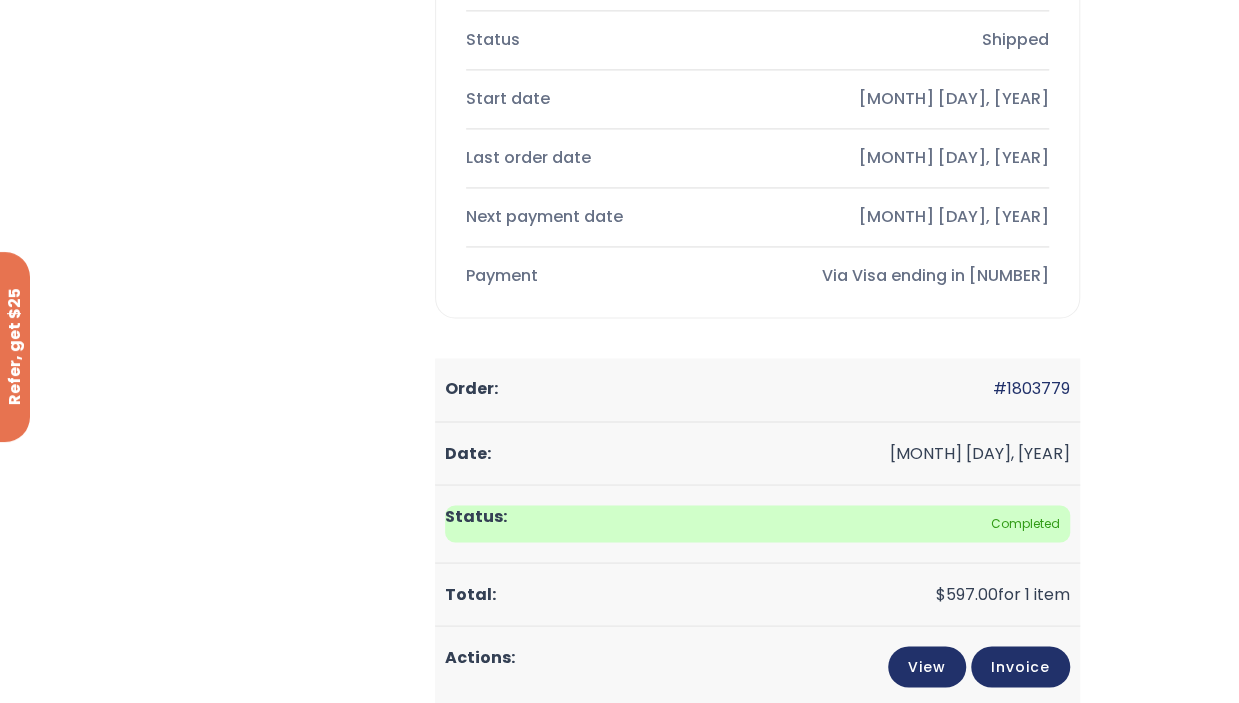 scroll, scrollTop: 1400, scrollLeft: 0, axis: vertical 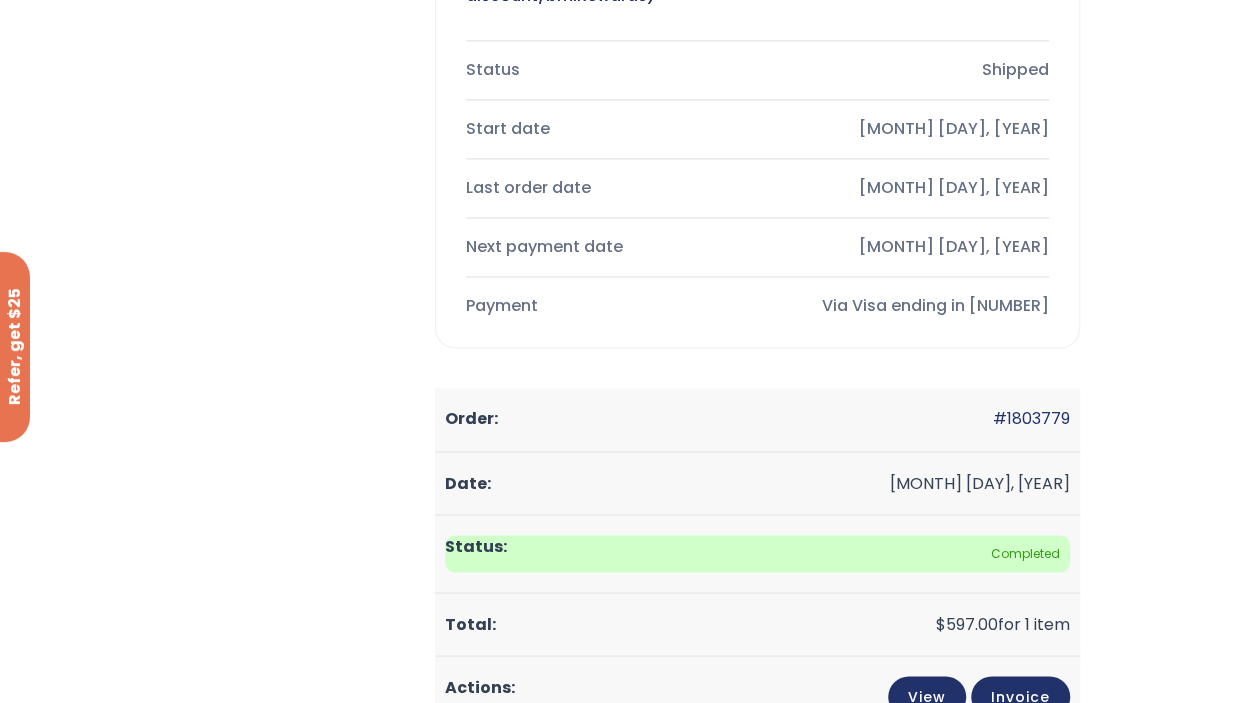 click on "Manage Subscription" at bounding box center [665, 376] 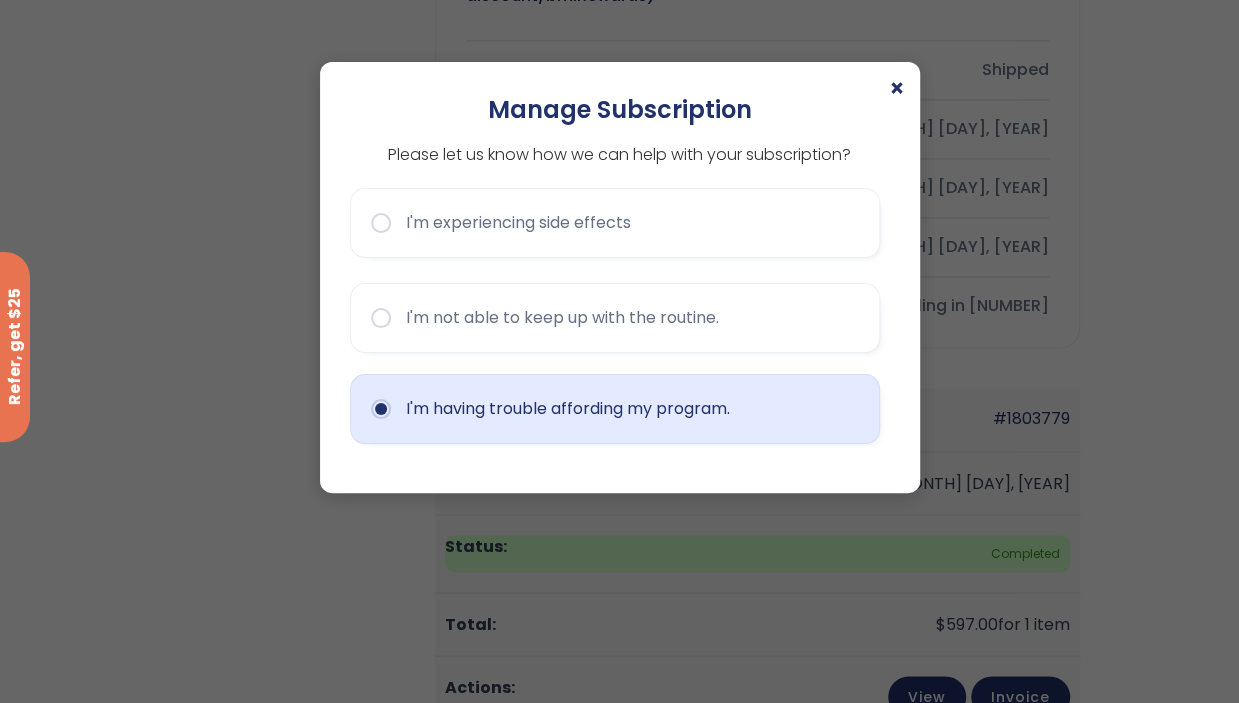 click on "I'm having trouble affording my program." 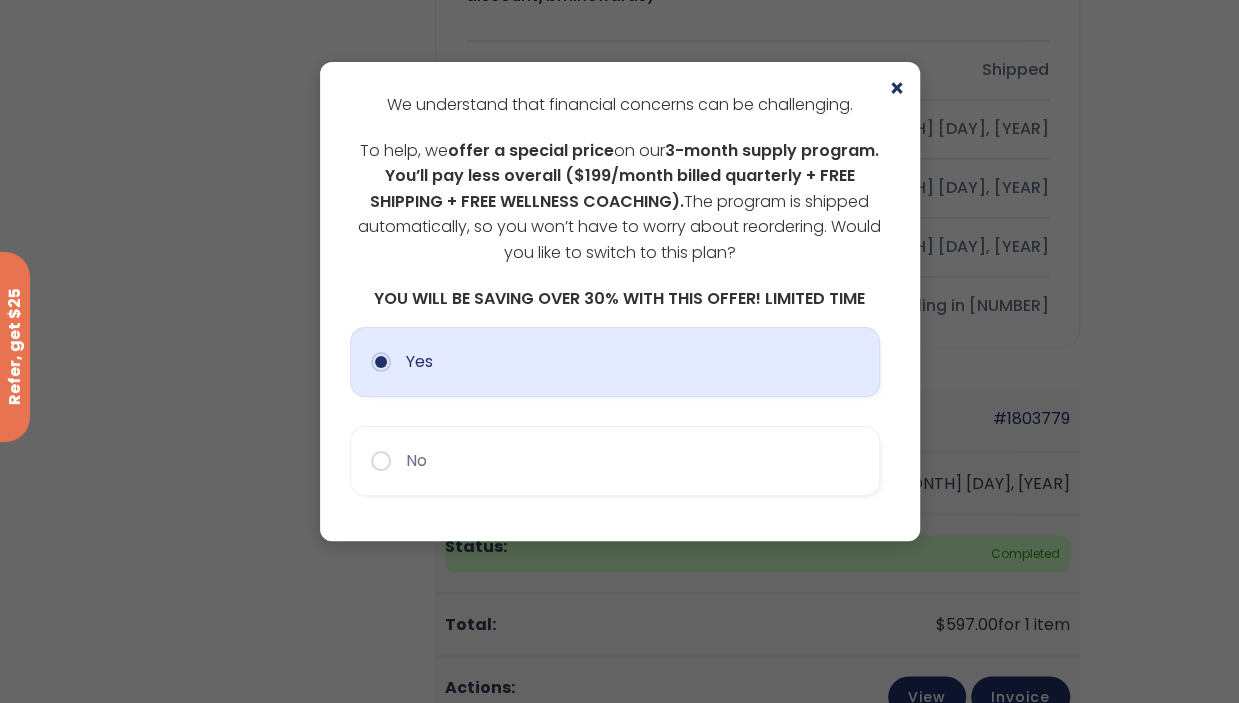 click on "Yes" 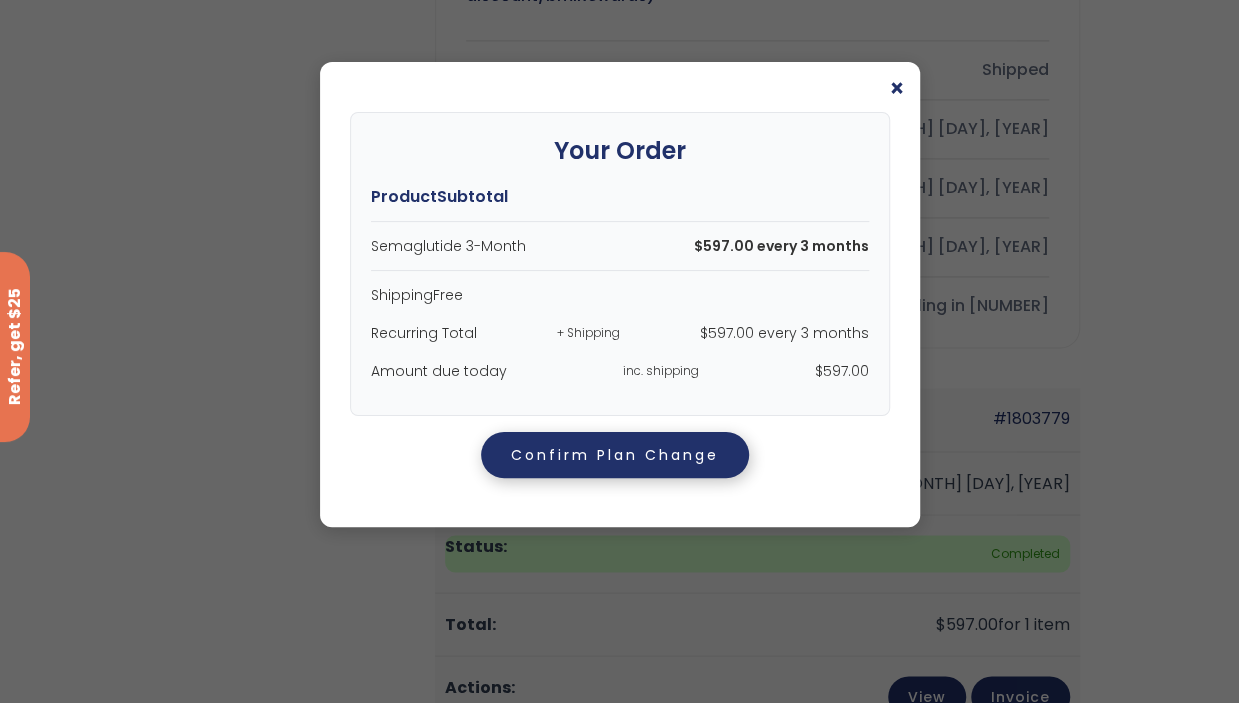 click on "Confirm Plan Change" 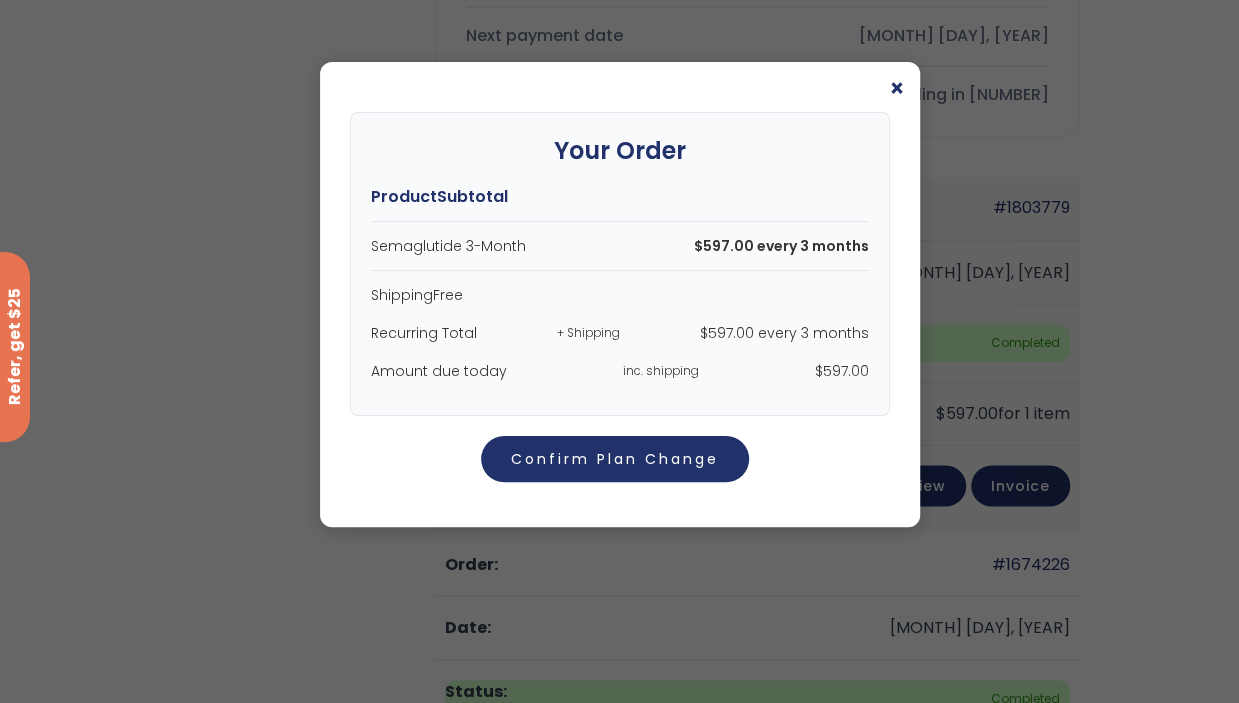 scroll, scrollTop: 1700, scrollLeft: 0, axis: vertical 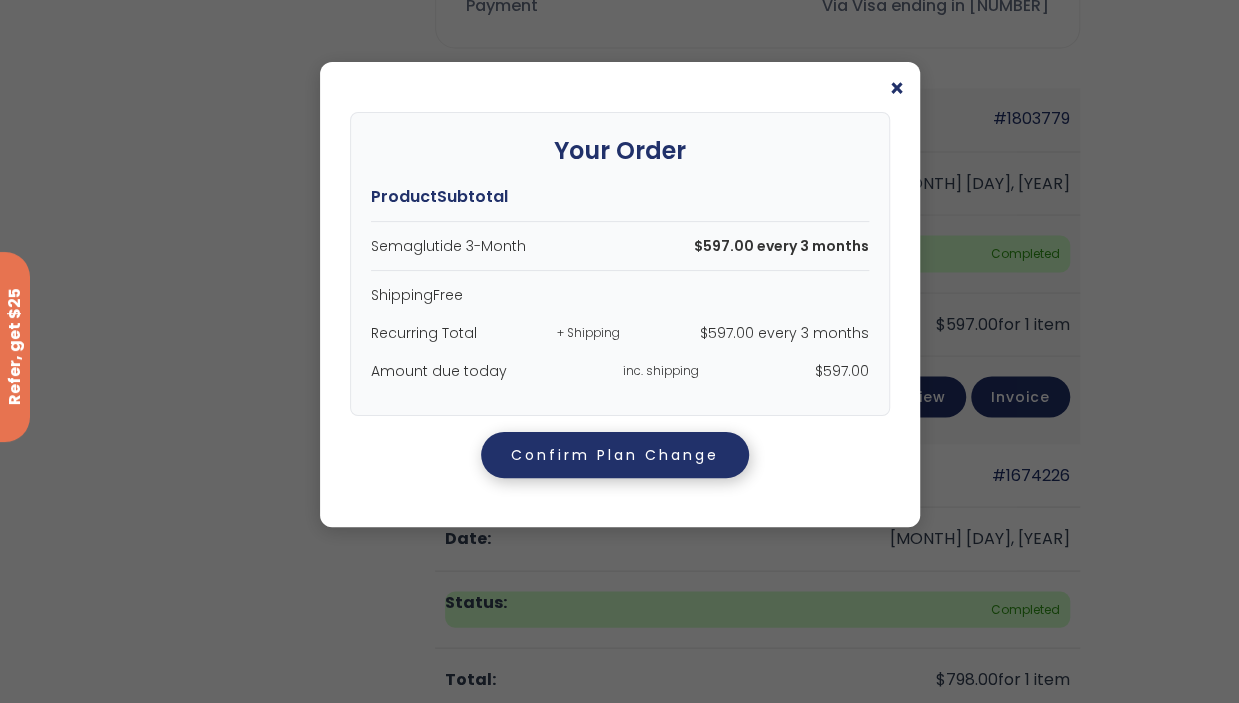 click on "Confirm Plan Change" 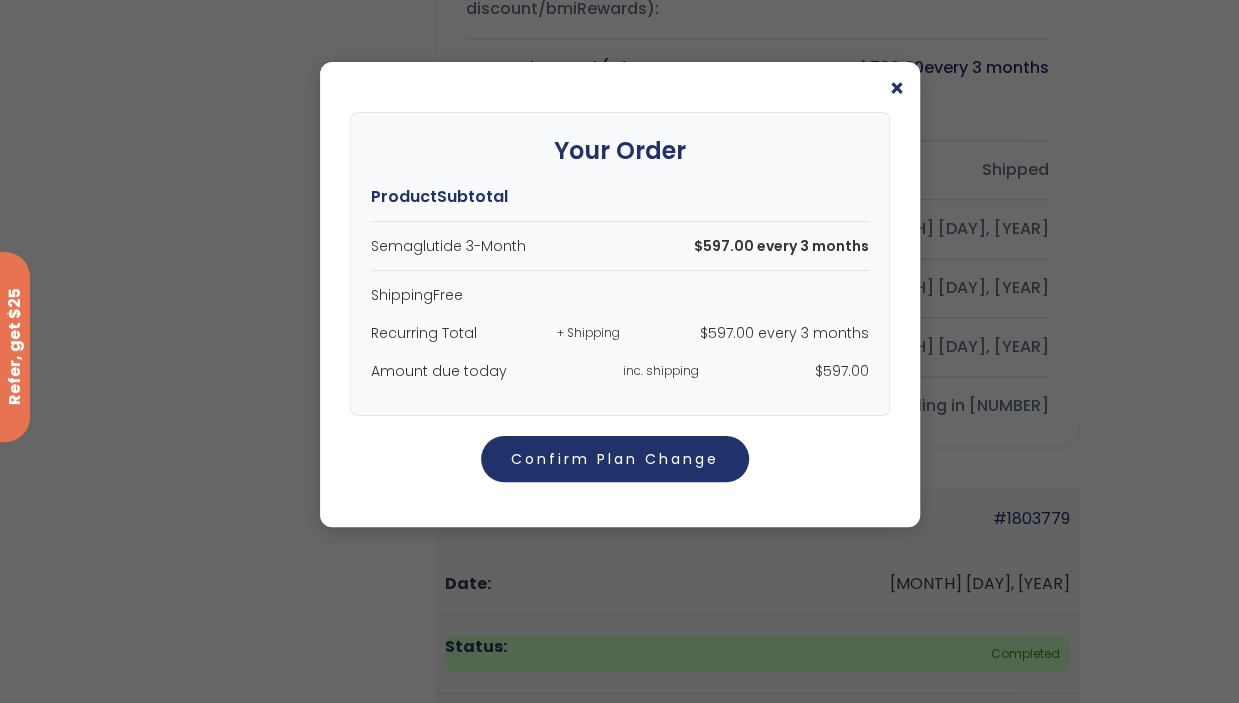 scroll, scrollTop: 1200, scrollLeft: 0, axis: vertical 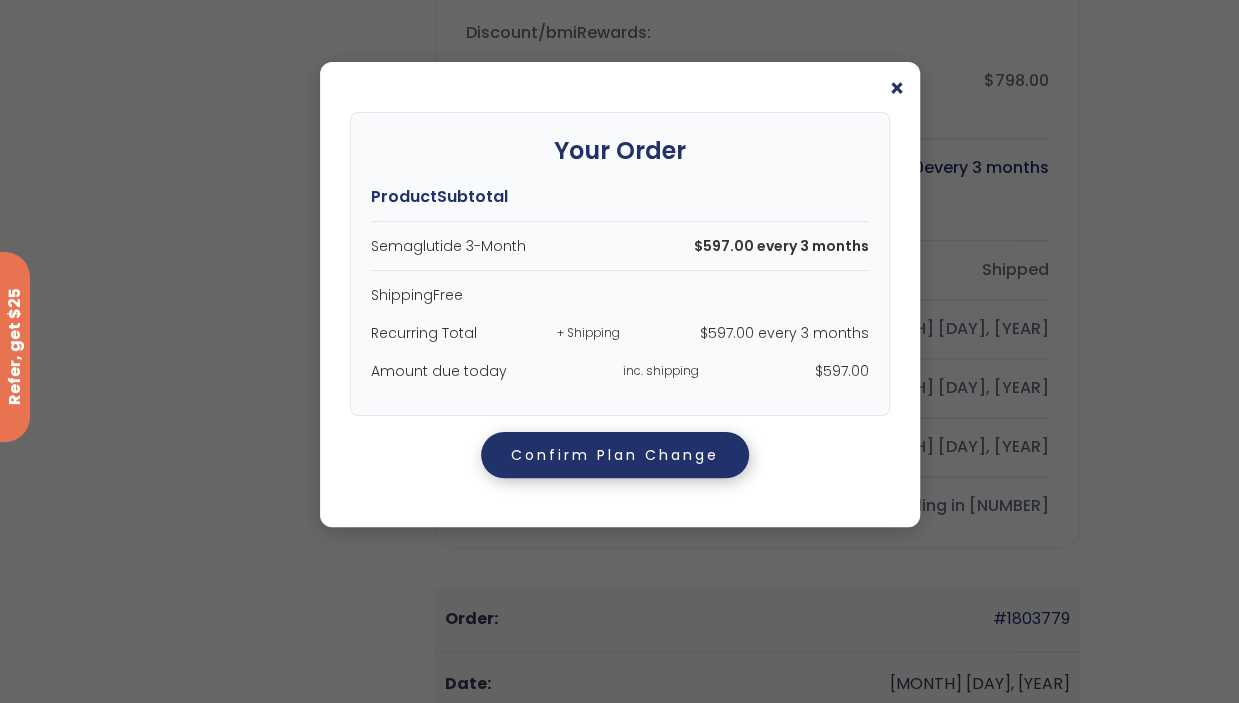 click on "Confirm Plan Change" 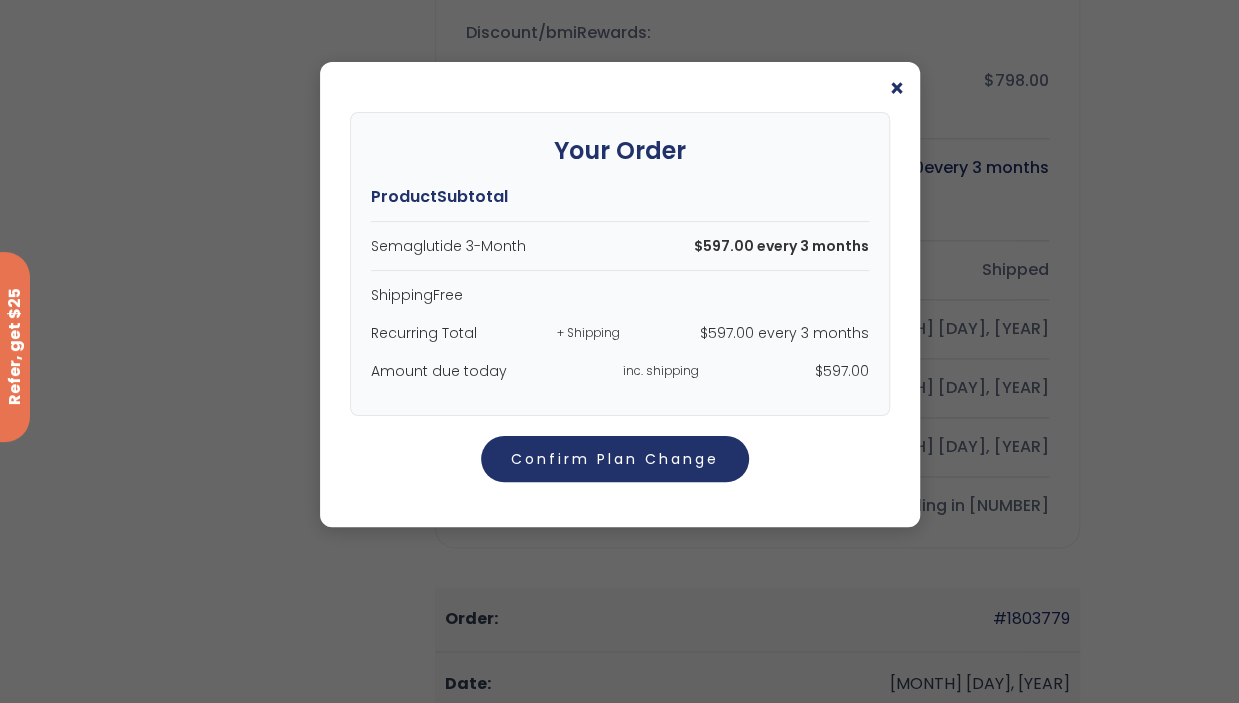 click on "$597.00 every 3 months" 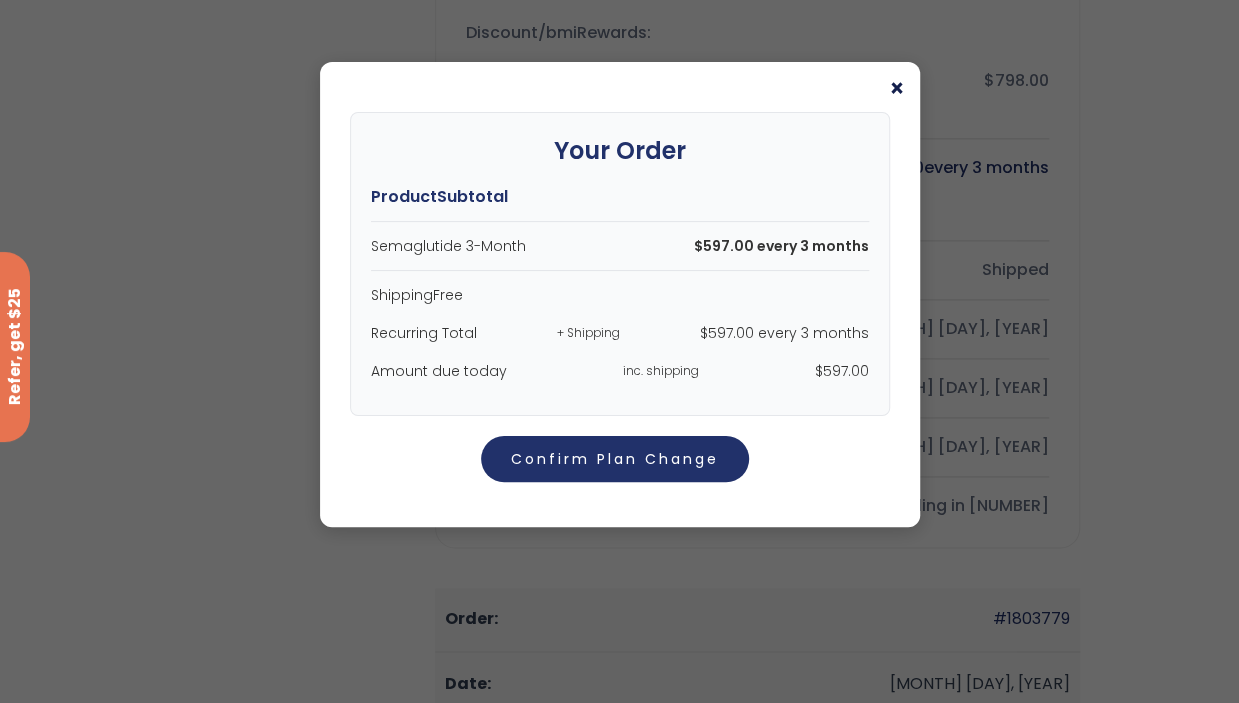 click on "×" 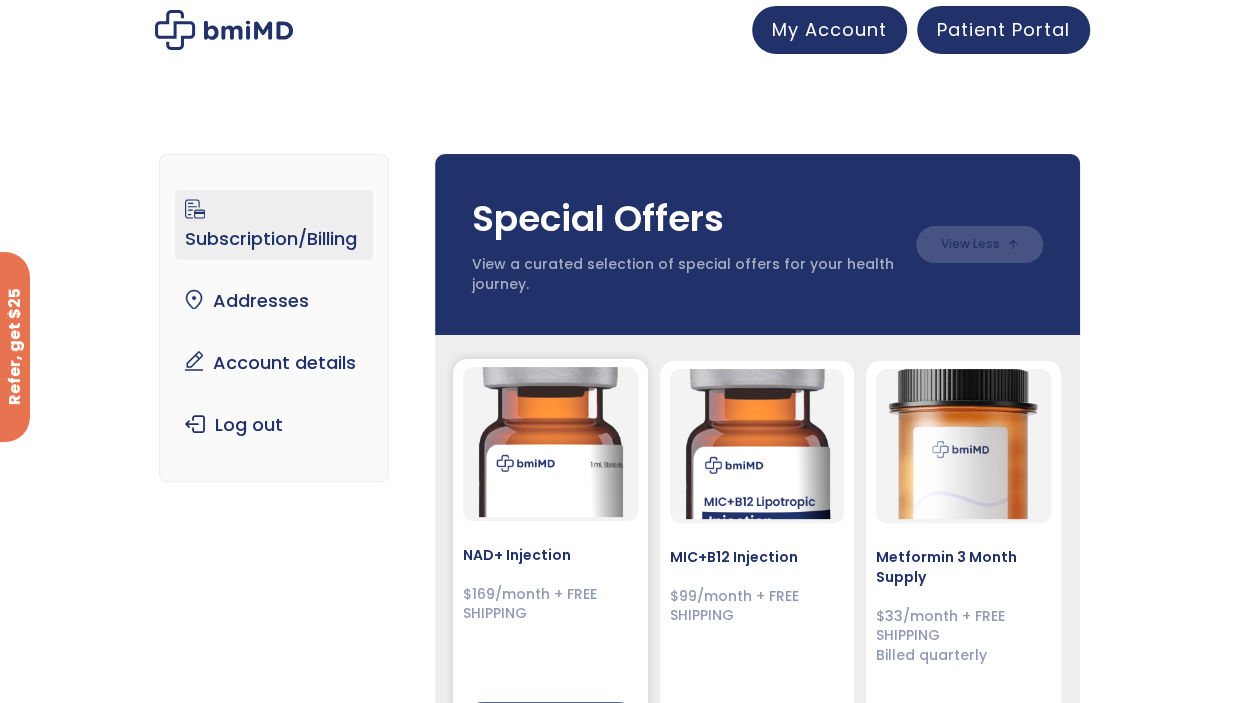 scroll, scrollTop: 0, scrollLeft: 0, axis: both 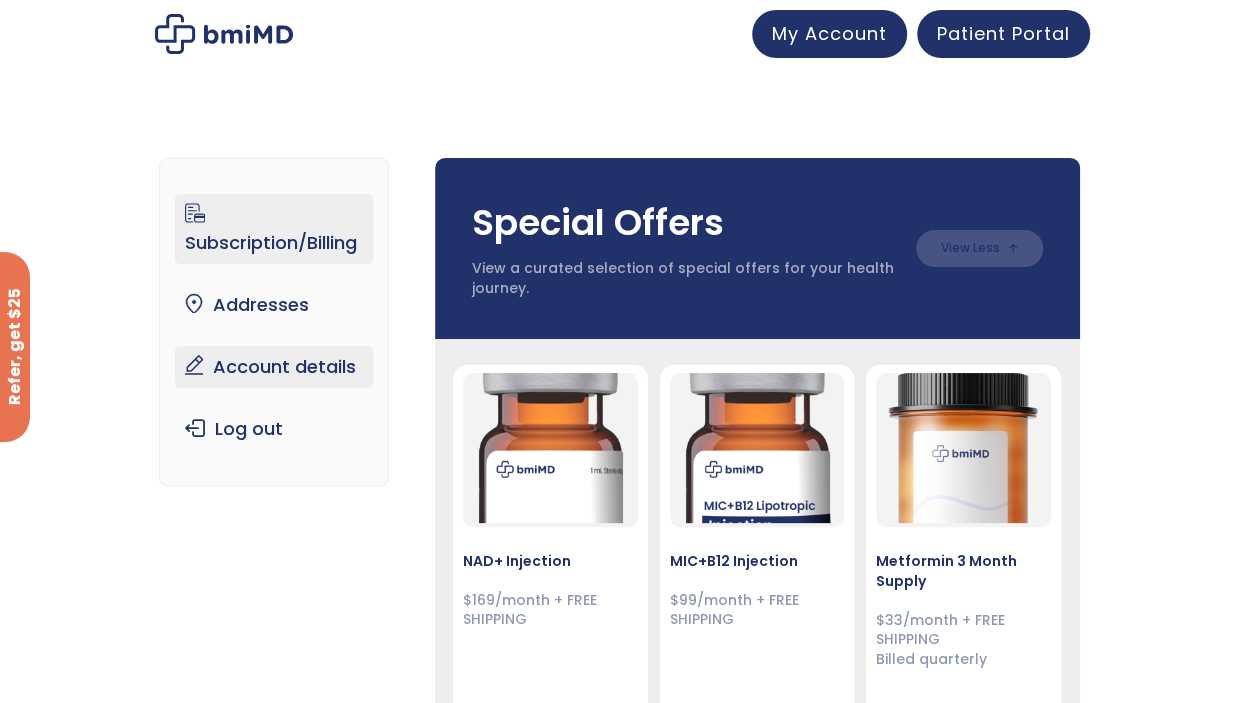 click on "Account details" at bounding box center (274, 367) 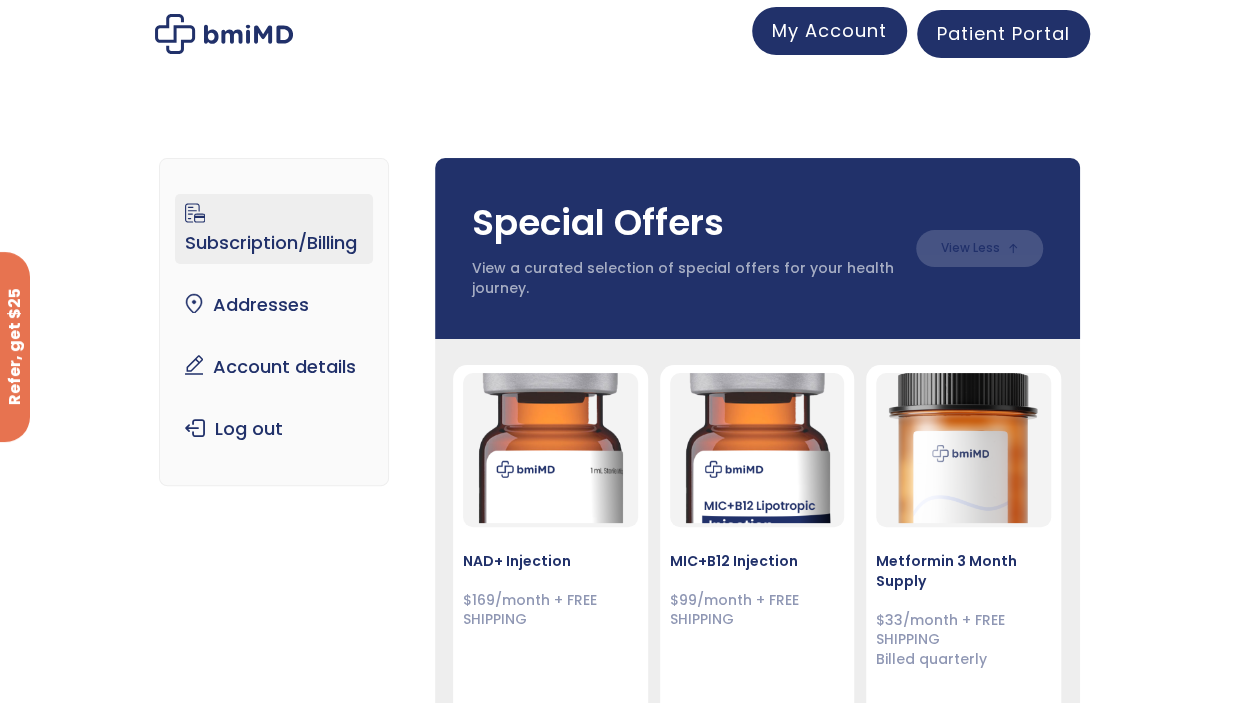 click on "My Account" at bounding box center (829, 30) 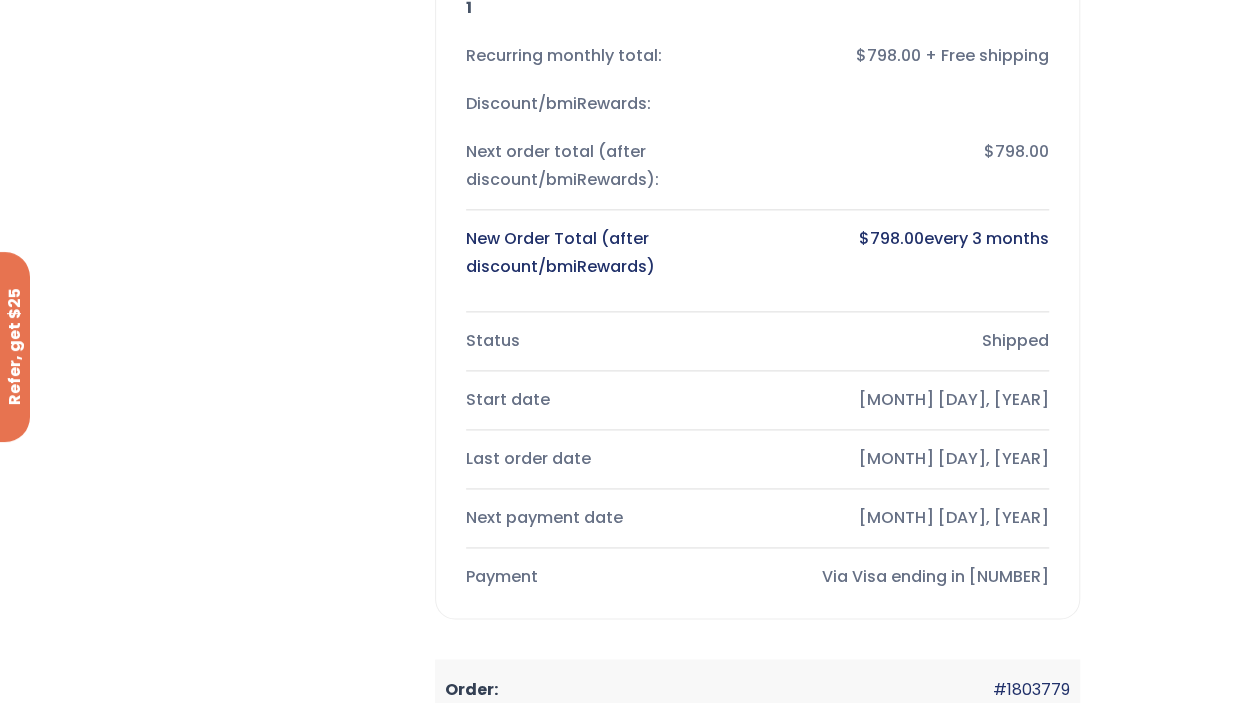 scroll, scrollTop: 1200, scrollLeft: 0, axis: vertical 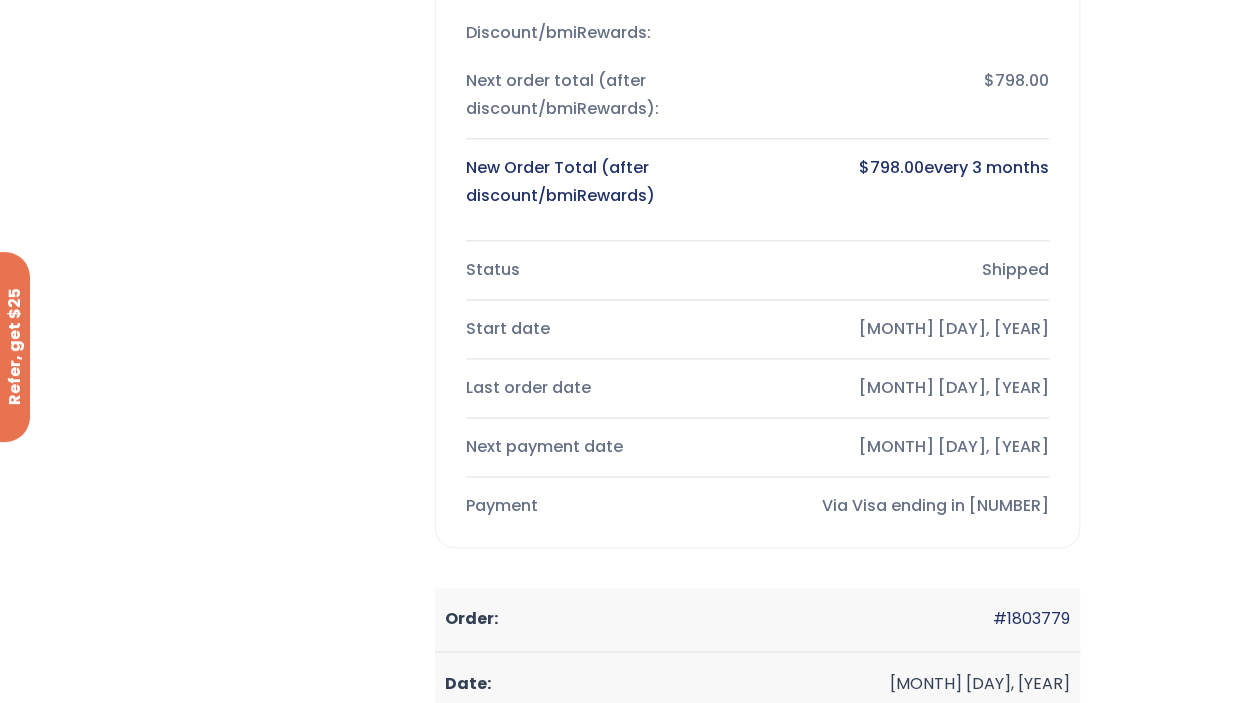 click on "Change payment" at bounding box center [651, 622] 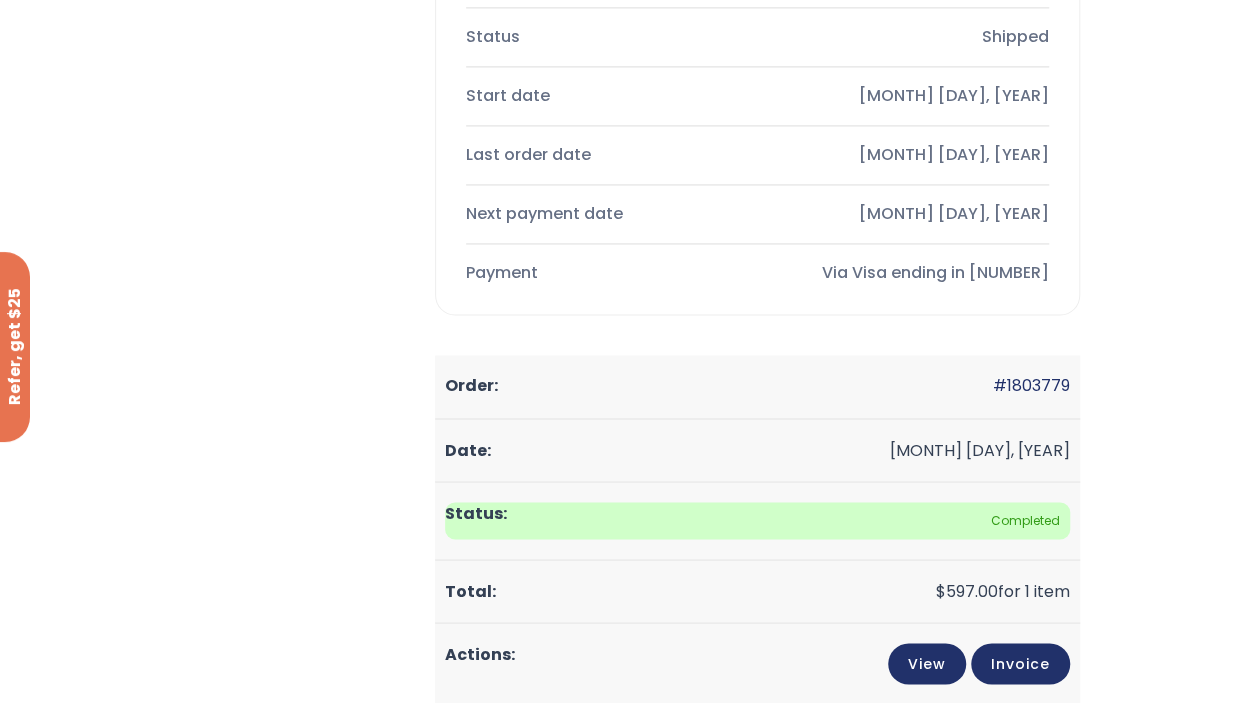 scroll, scrollTop: 1500, scrollLeft: 0, axis: vertical 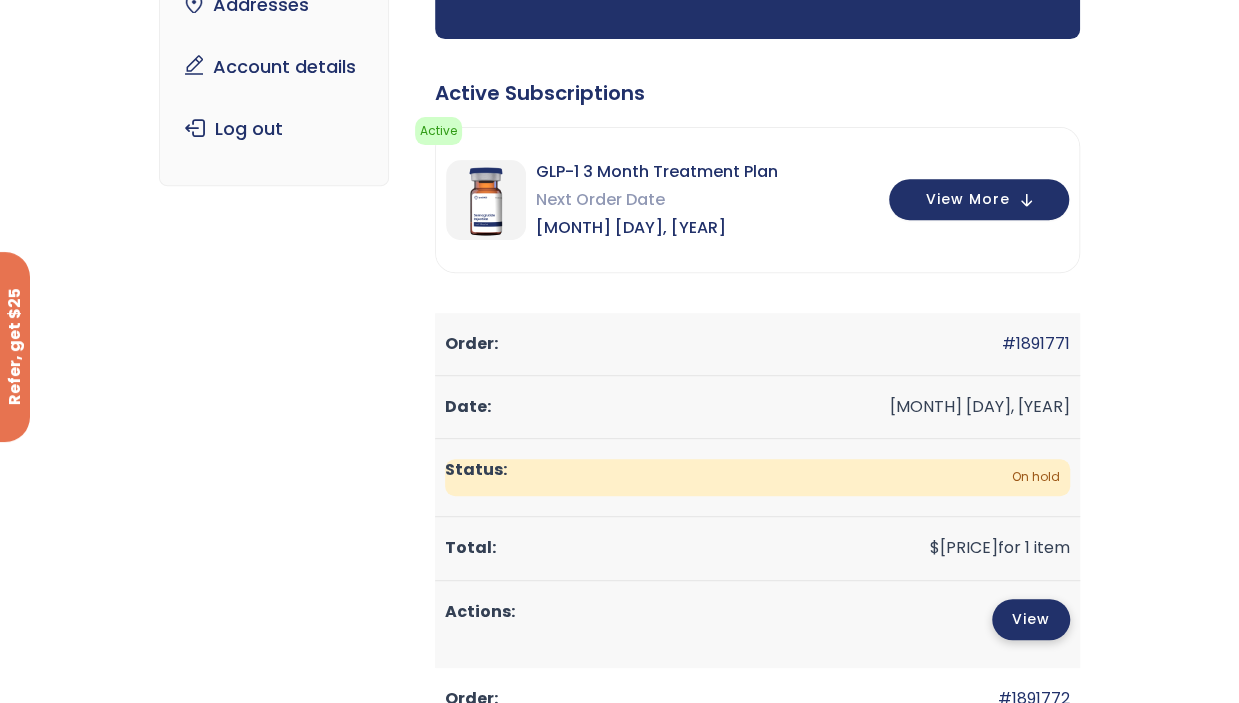 click on "View" 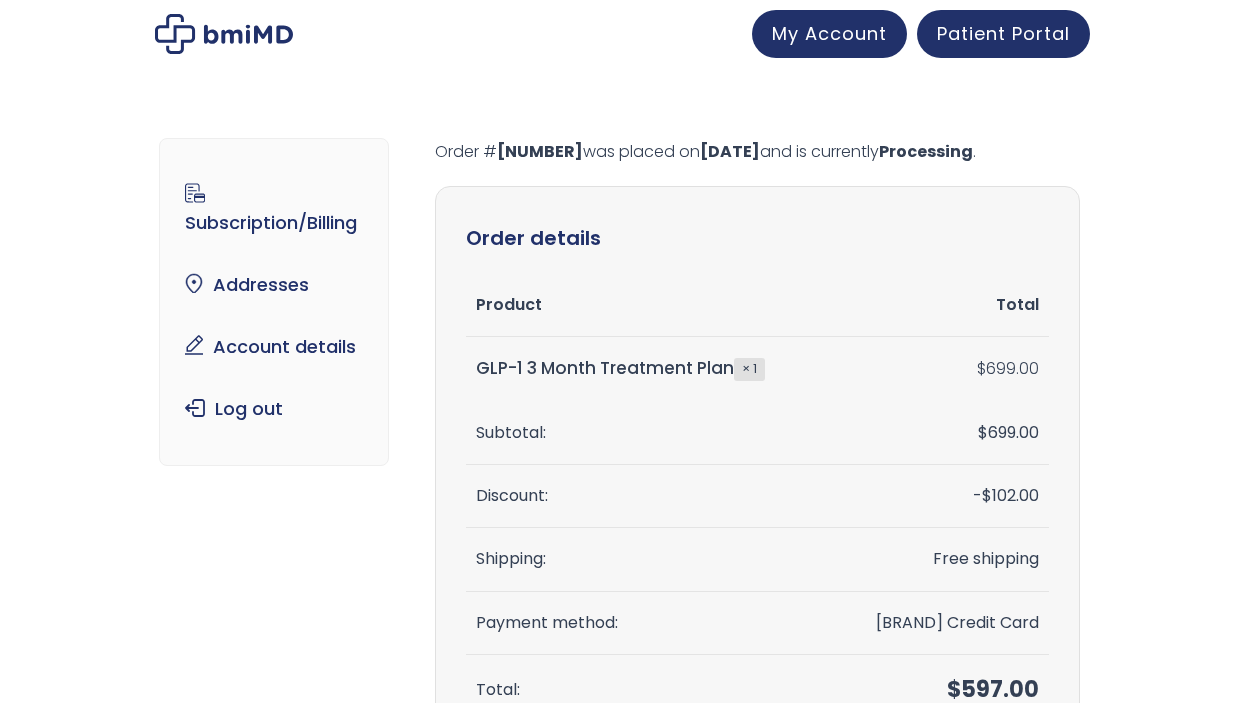 scroll, scrollTop: 0, scrollLeft: 0, axis: both 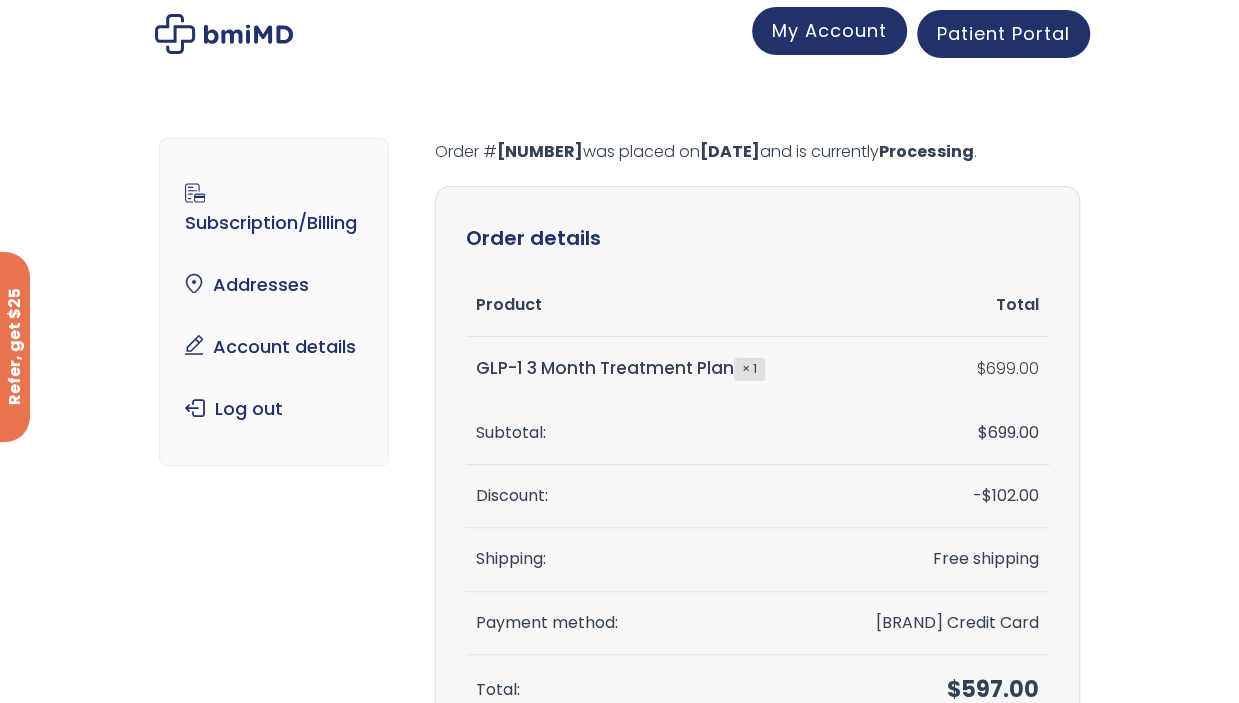 click on "My Account" at bounding box center [829, 31] 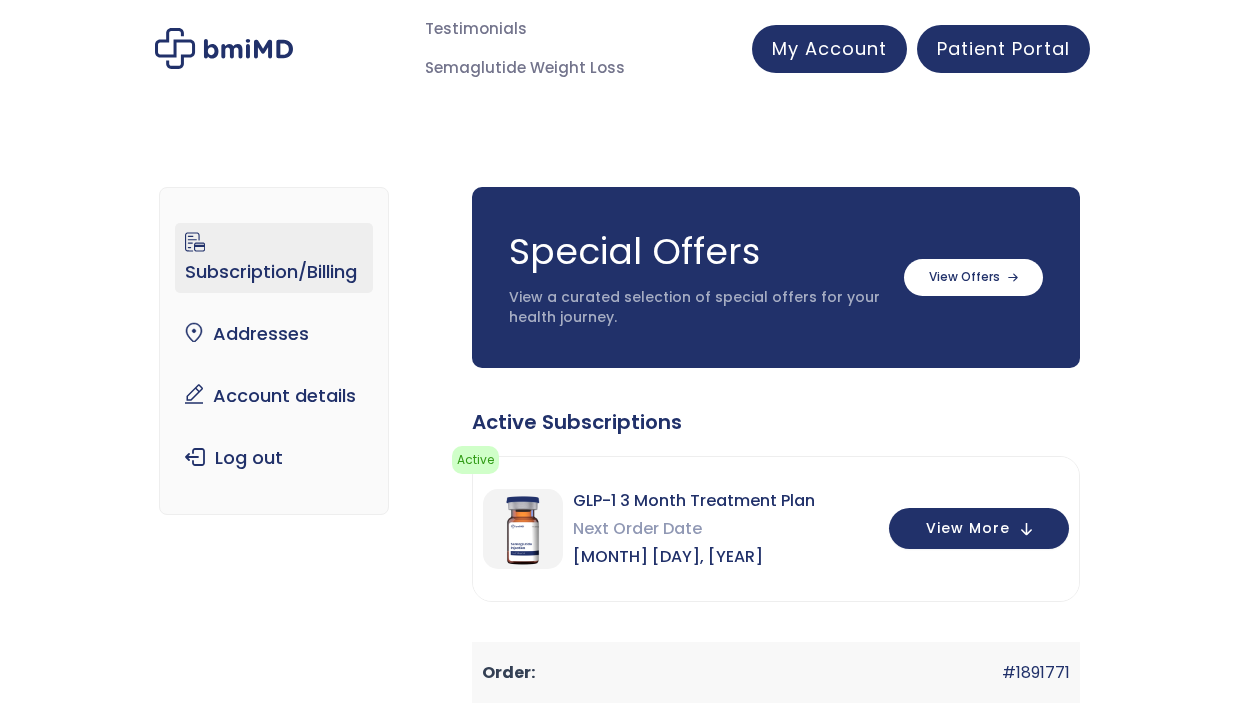 scroll, scrollTop: 0, scrollLeft: 0, axis: both 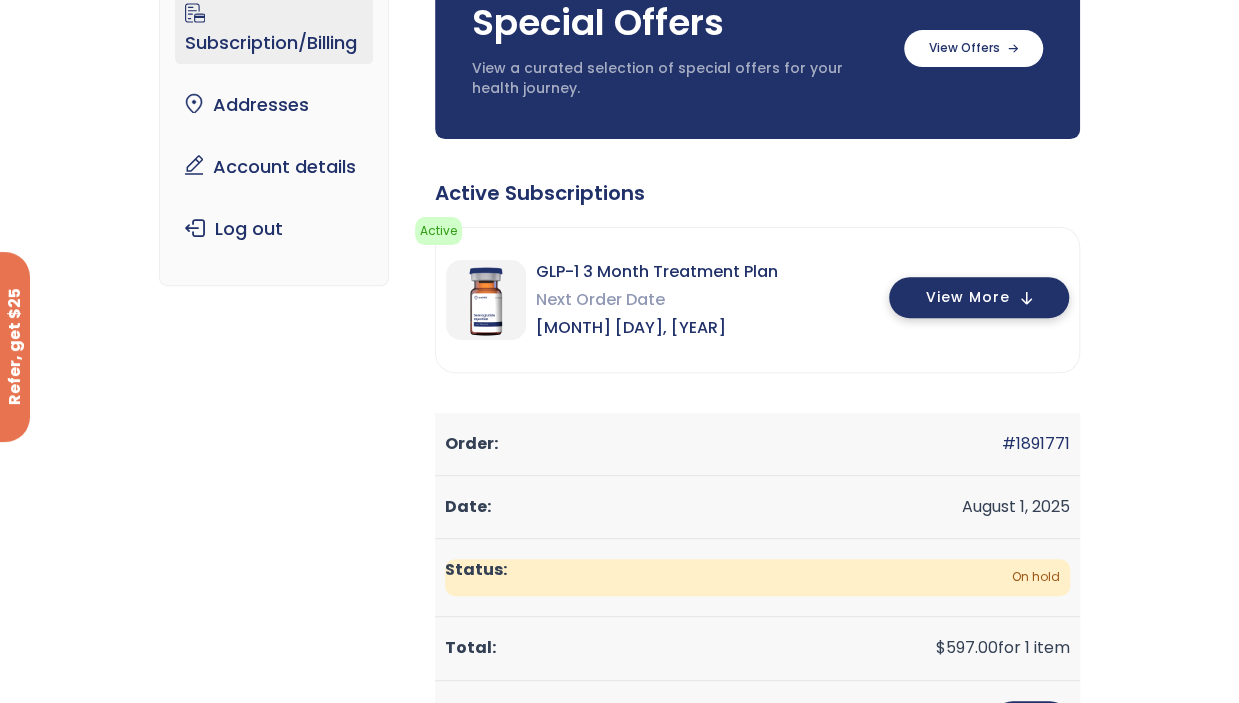 click on "View More" at bounding box center [979, 297] 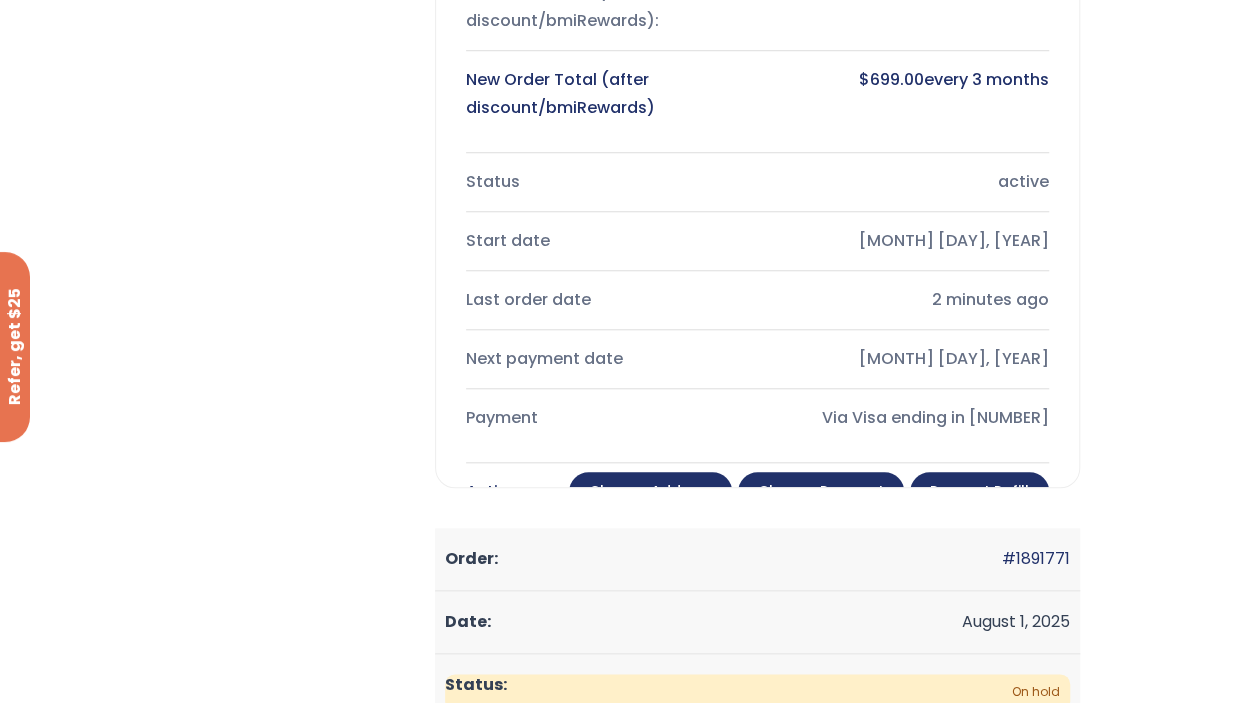 scroll, scrollTop: 1000, scrollLeft: 0, axis: vertical 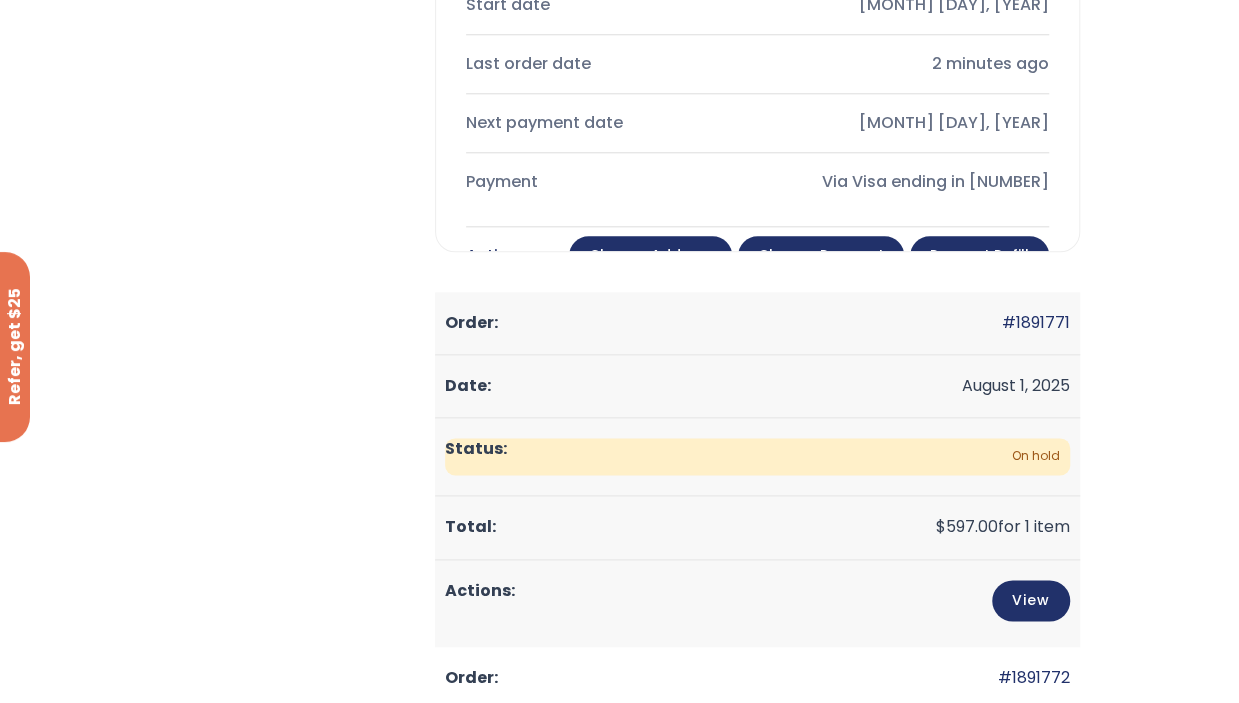 click on "View" 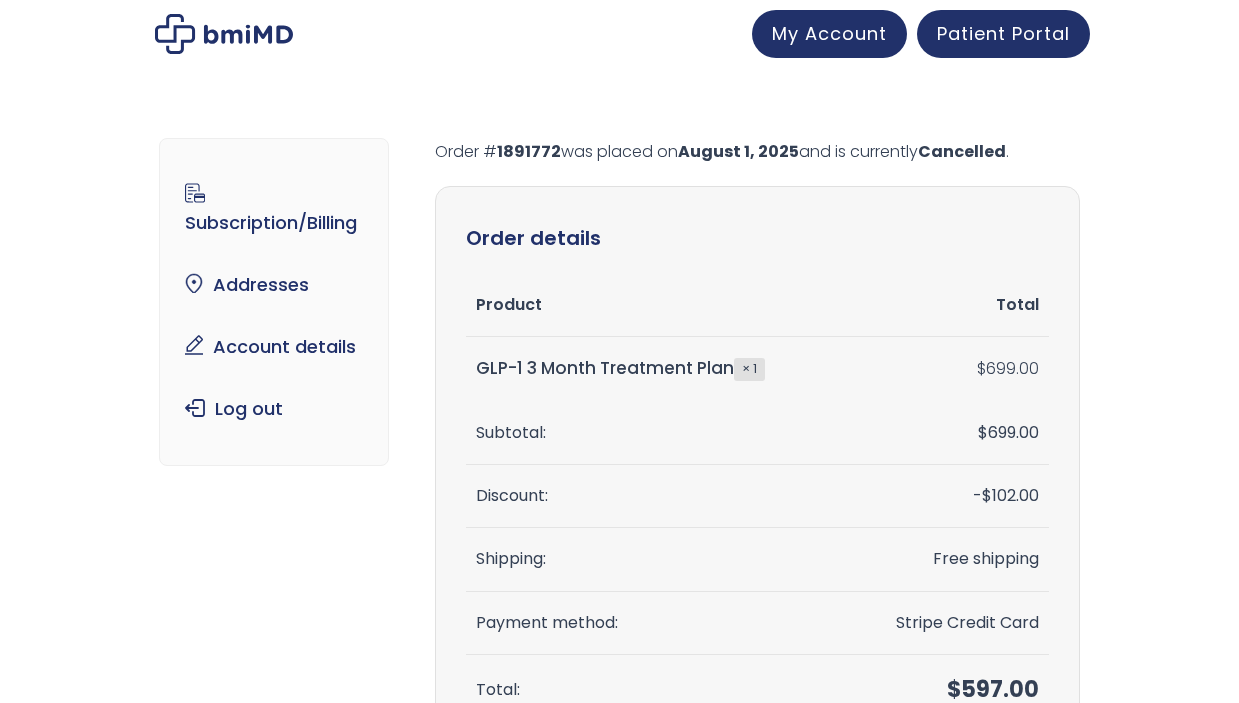 scroll, scrollTop: 0, scrollLeft: 0, axis: both 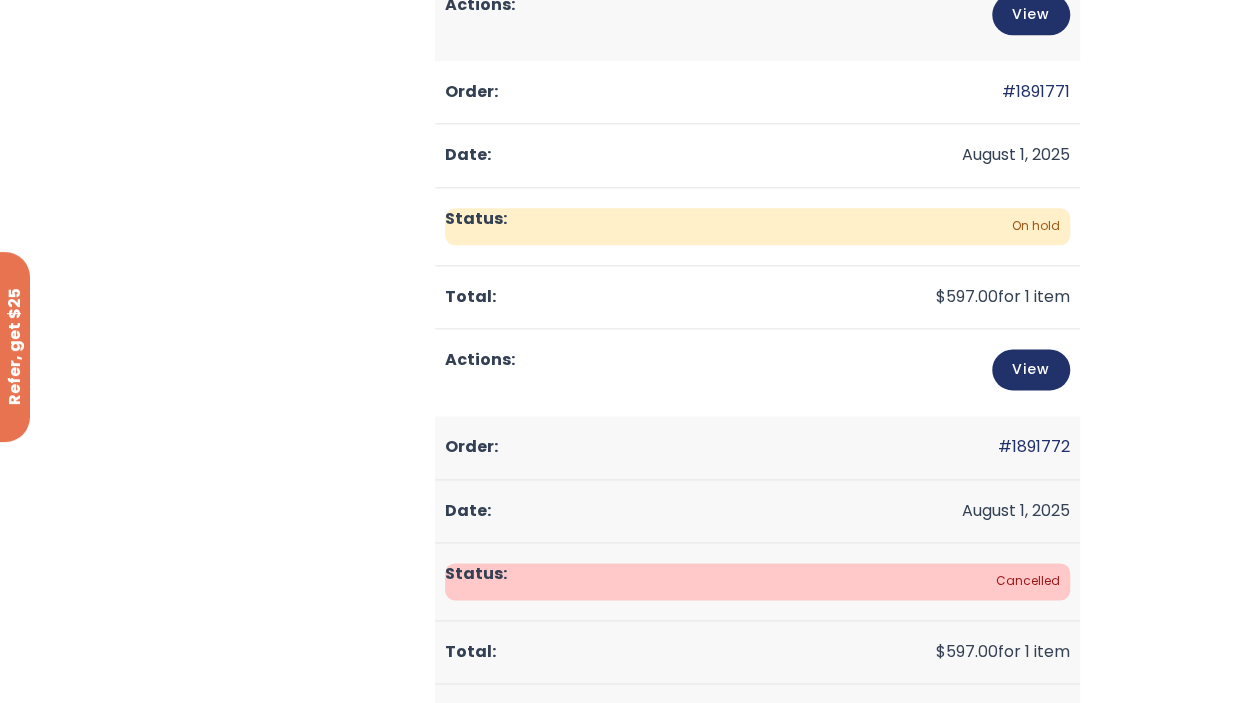 click on "View" 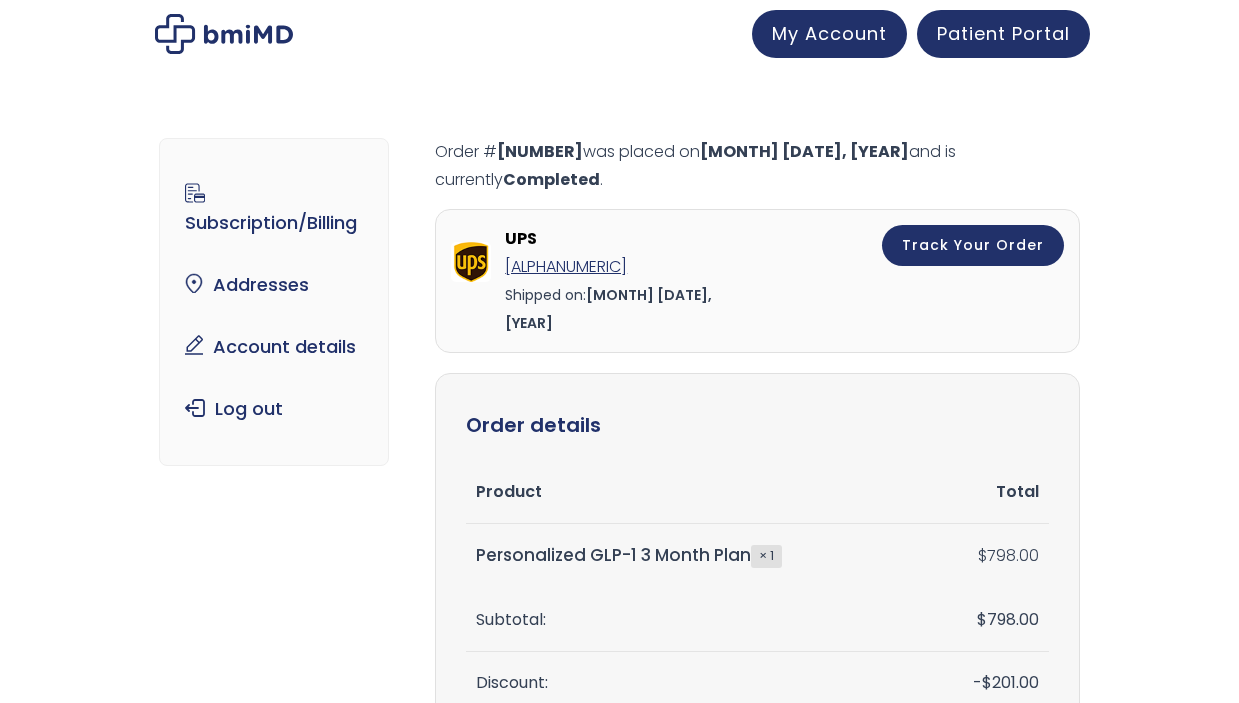 scroll, scrollTop: 0, scrollLeft: 0, axis: both 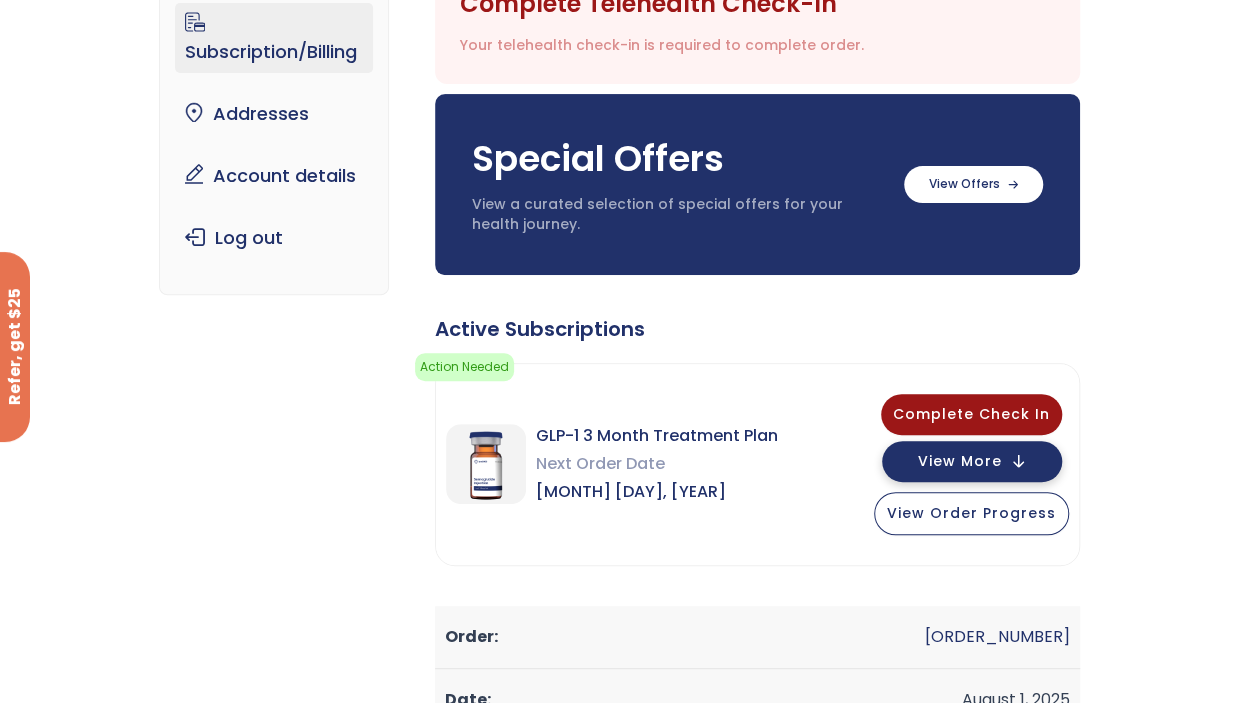 click on "View More" at bounding box center (960, 461) 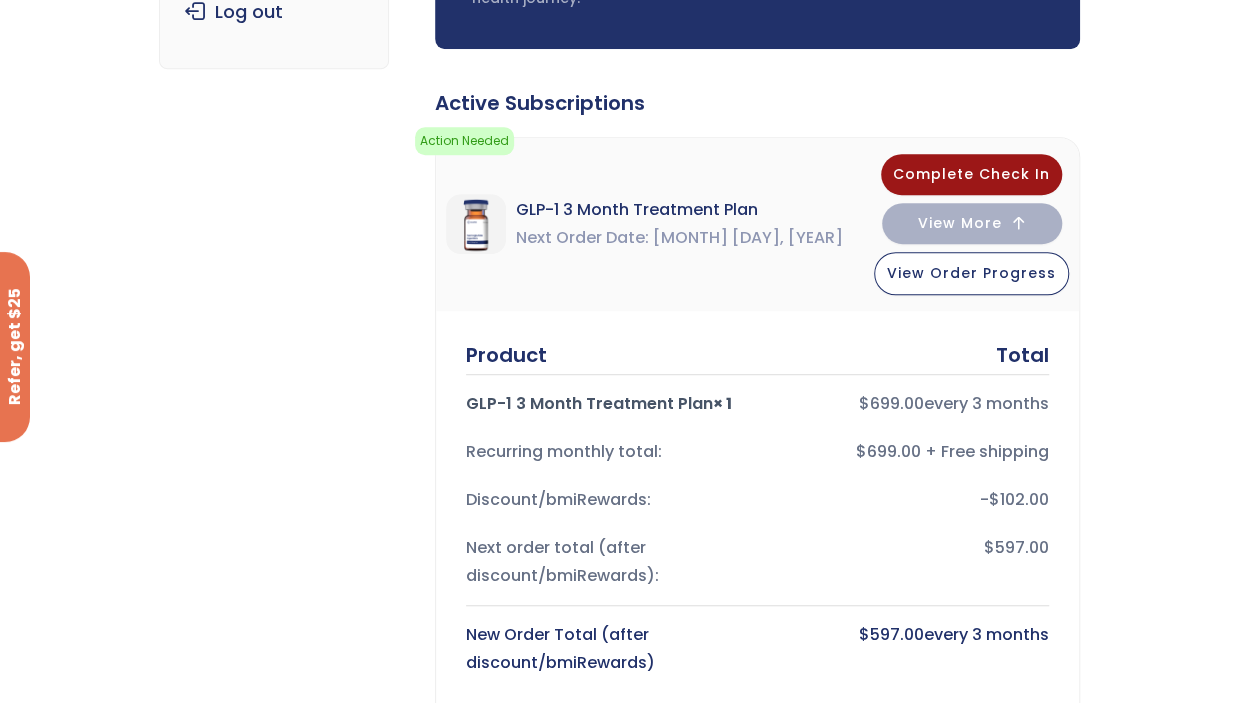 scroll, scrollTop: 191, scrollLeft: 0, axis: vertical 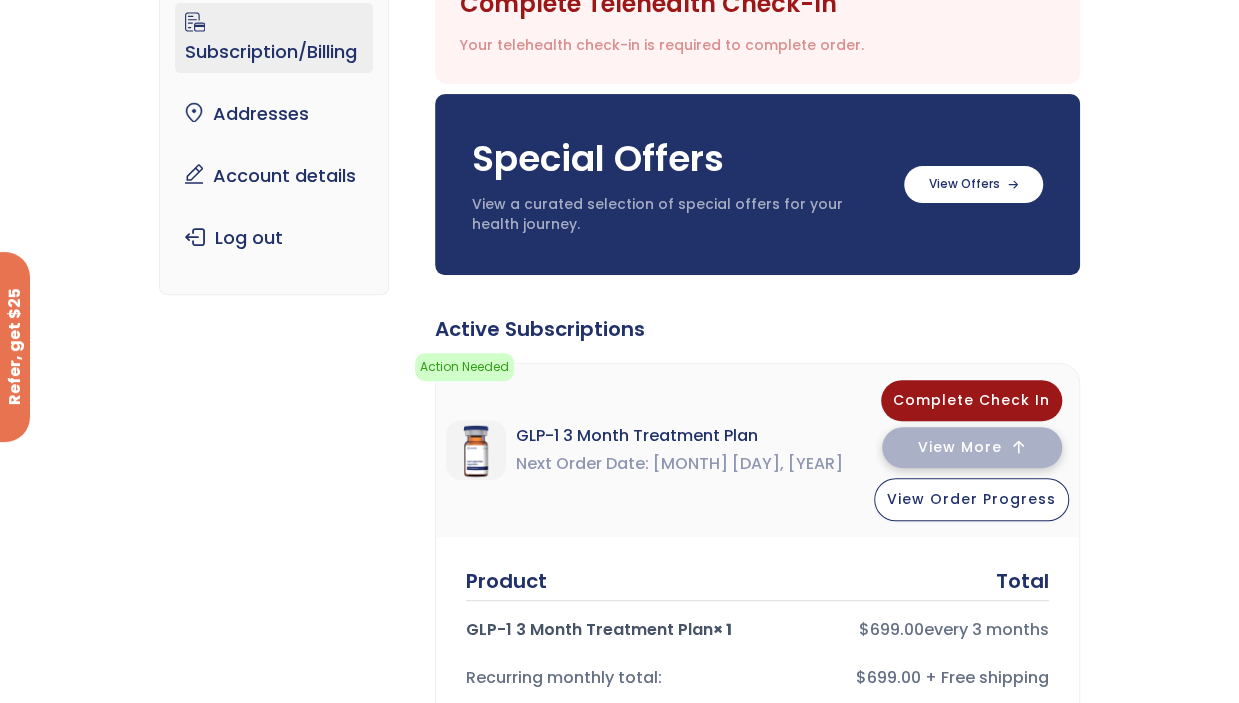 click on "View More" at bounding box center (960, 447) 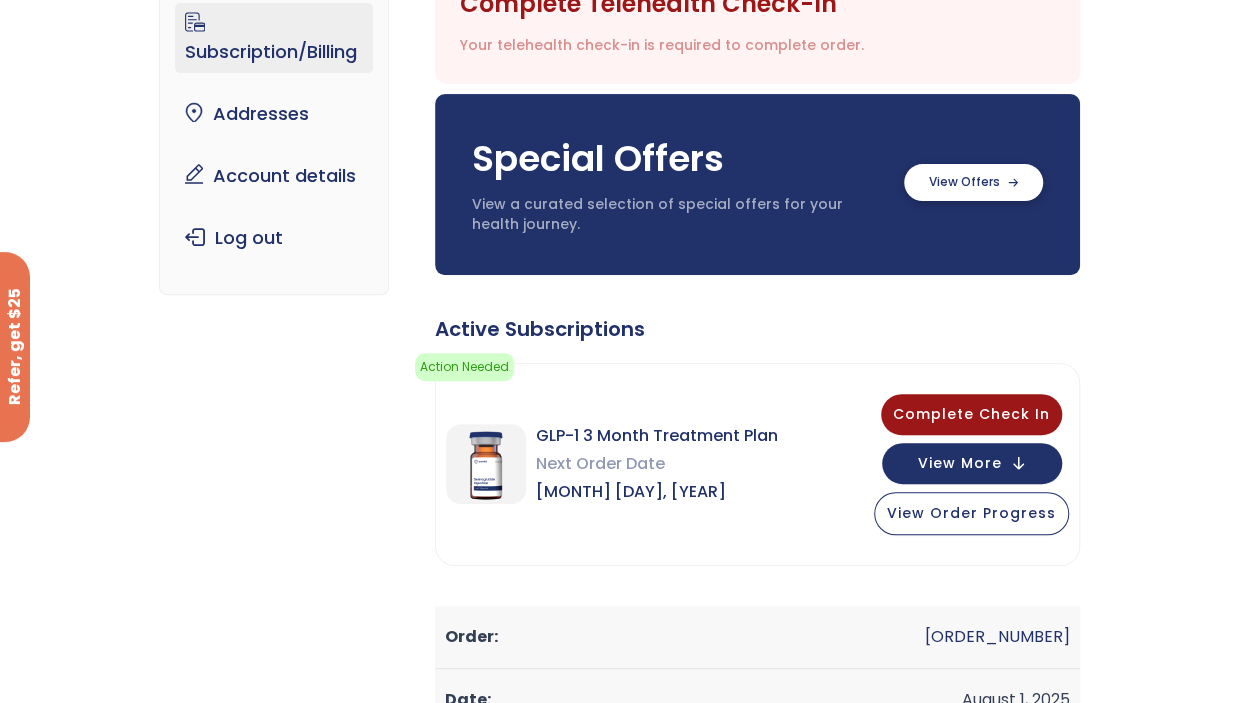 click at bounding box center (973, 182) 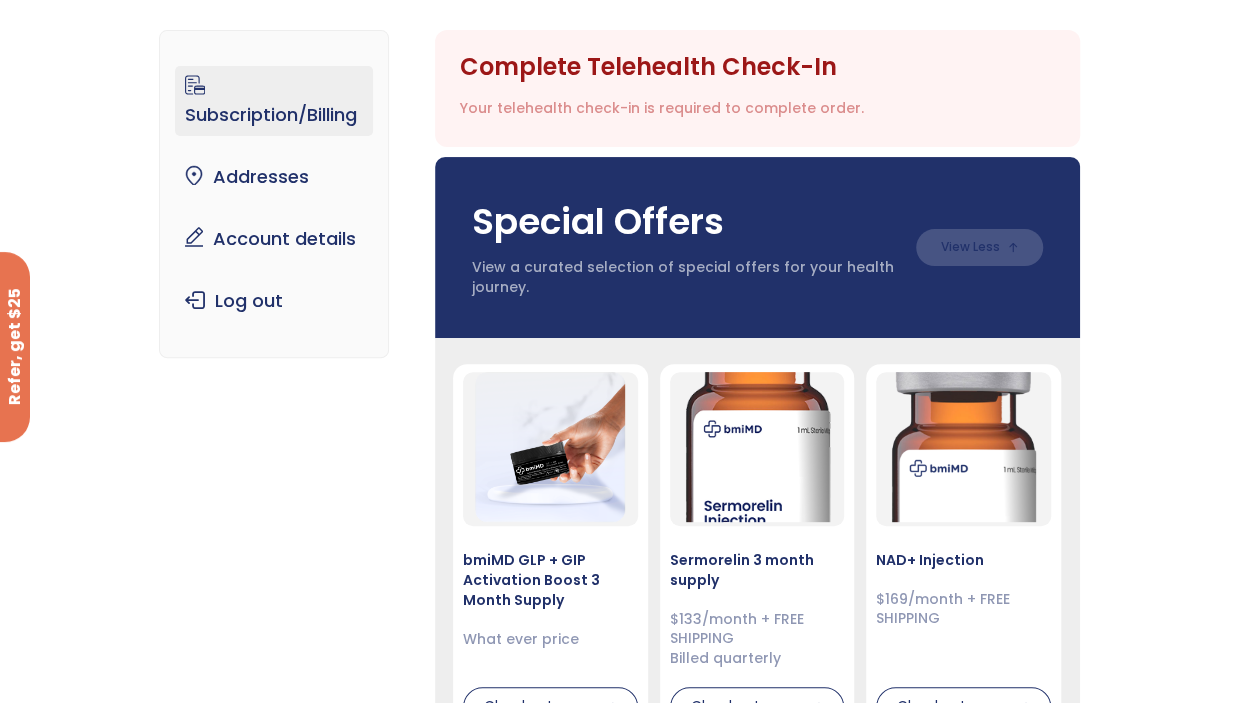 scroll, scrollTop: 200, scrollLeft: 0, axis: vertical 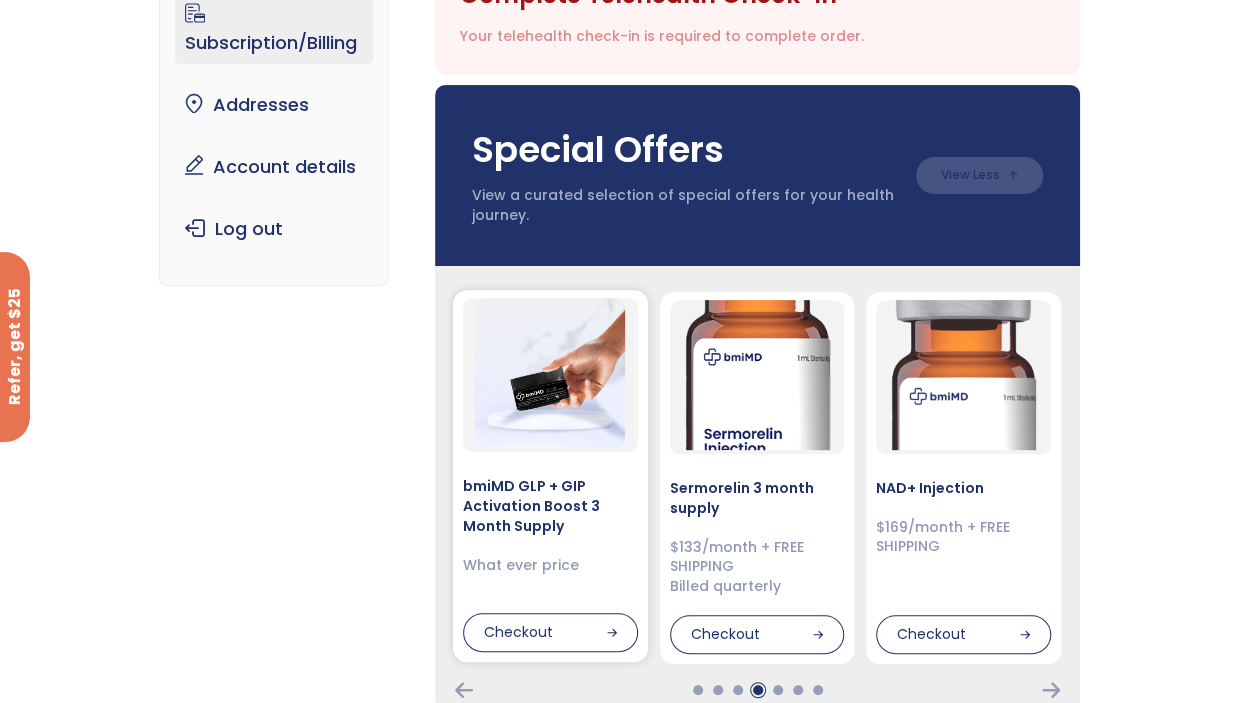 click on "What ever price" at bounding box center [550, 566] 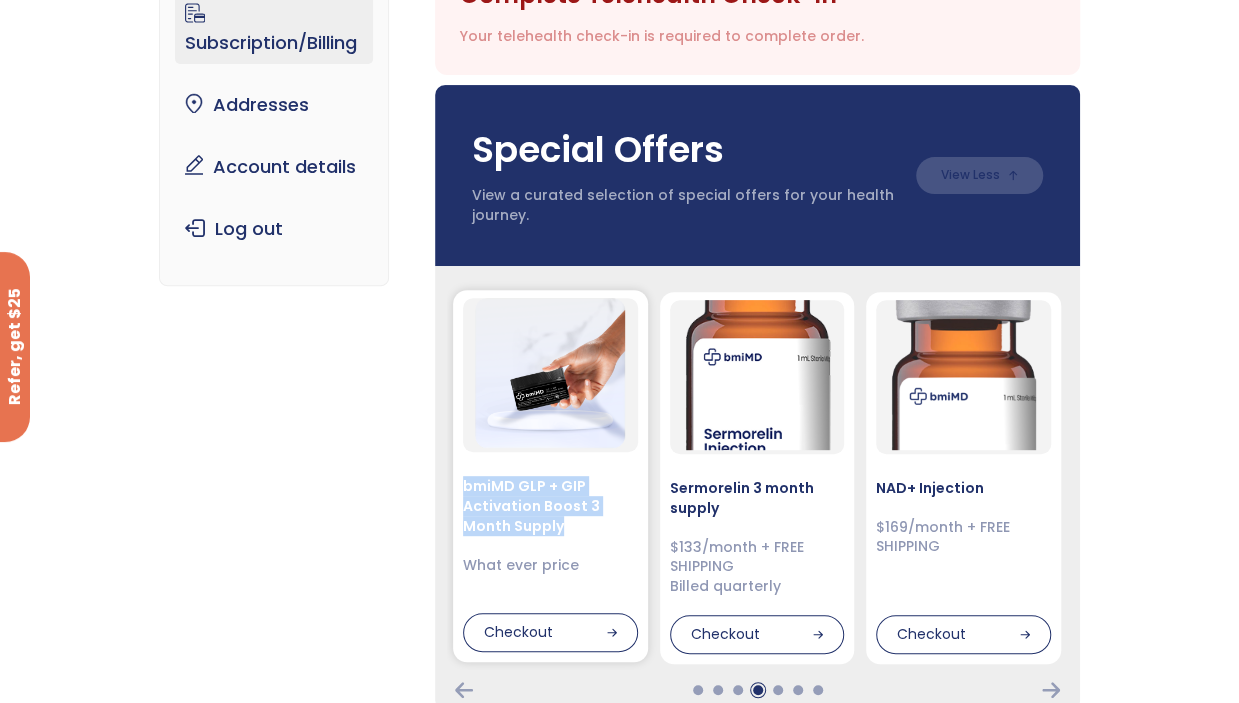 drag, startPoint x: 402, startPoint y: 455, endPoint x: 533, endPoint y: 510, distance: 142.07744 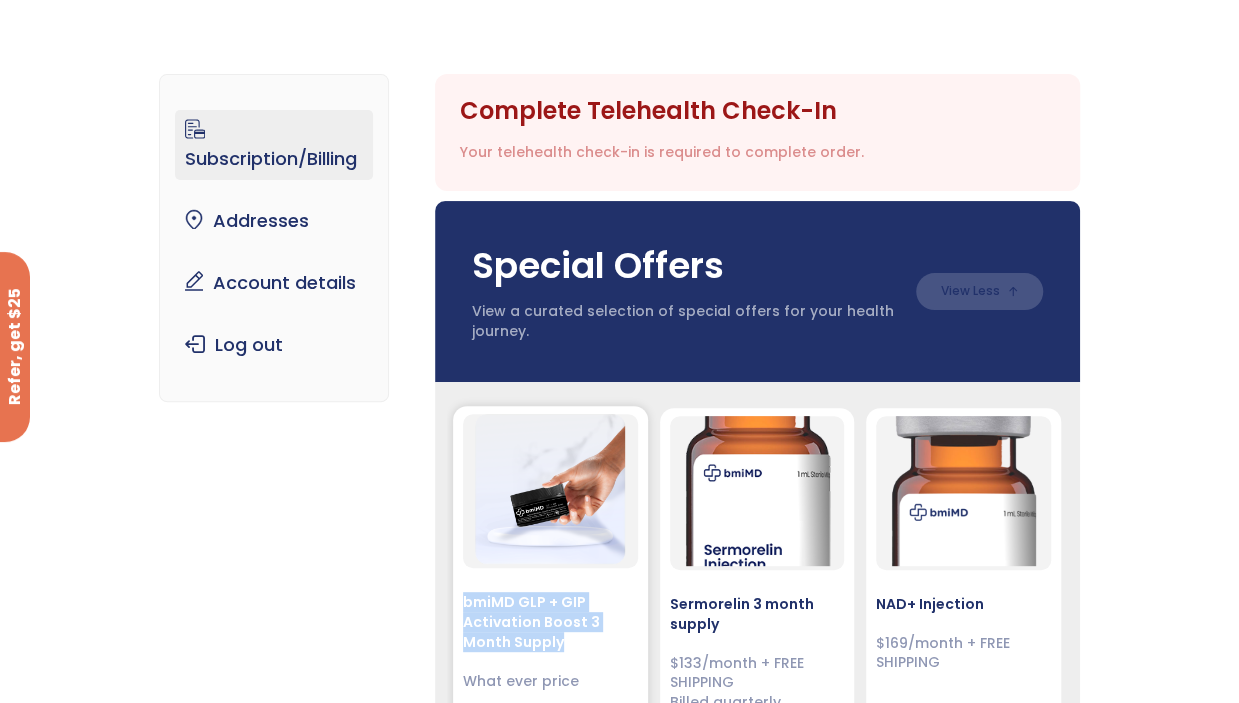 scroll, scrollTop: 300, scrollLeft: 0, axis: vertical 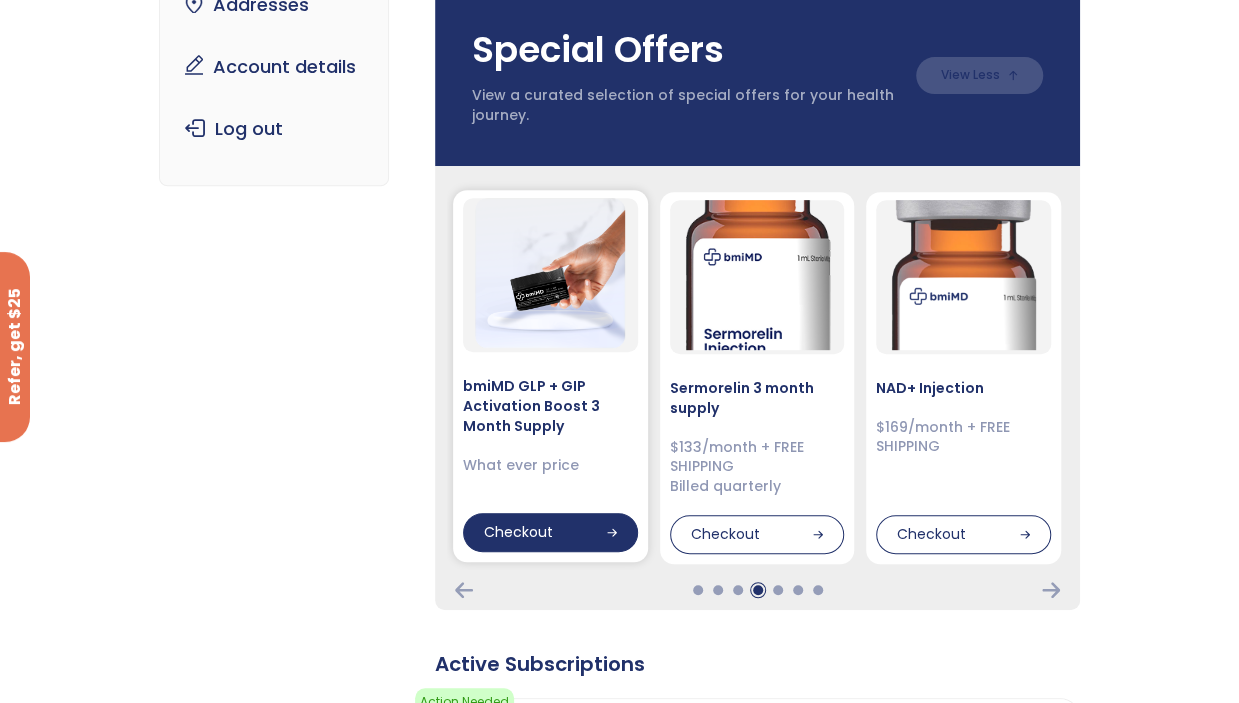 click on "Checkout" at bounding box center (550, 533) 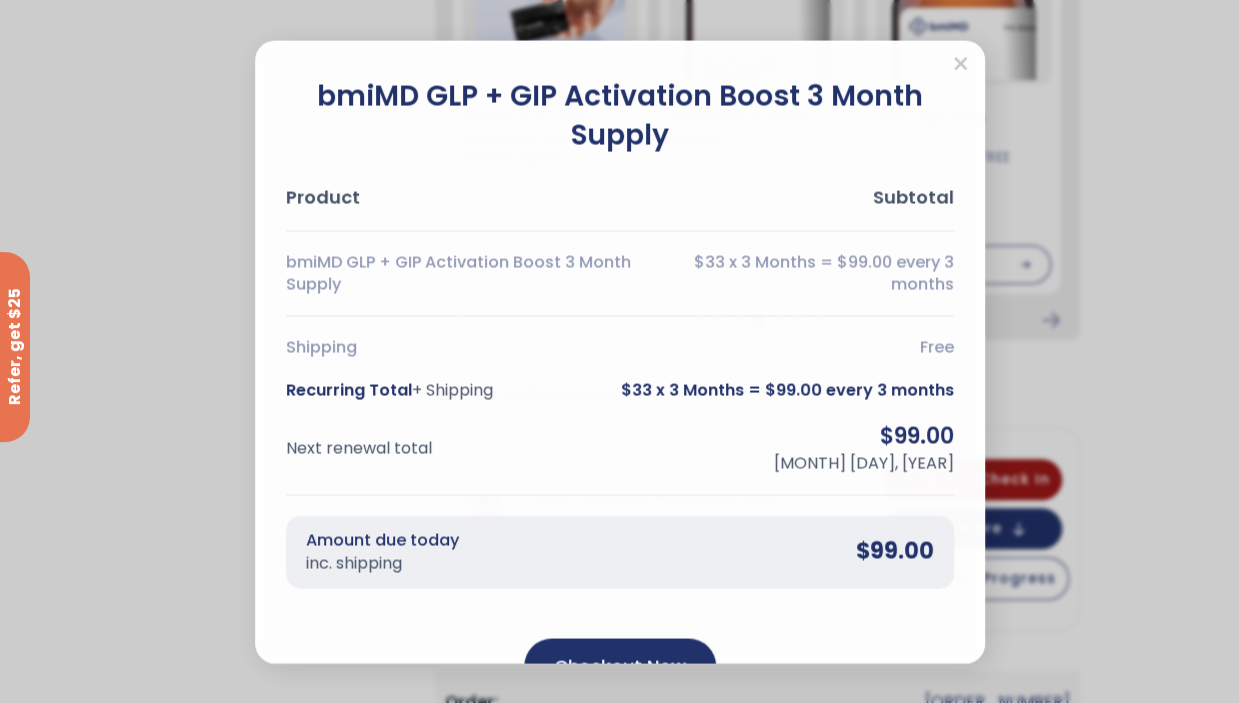 scroll, scrollTop: 600, scrollLeft: 0, axis: vertical 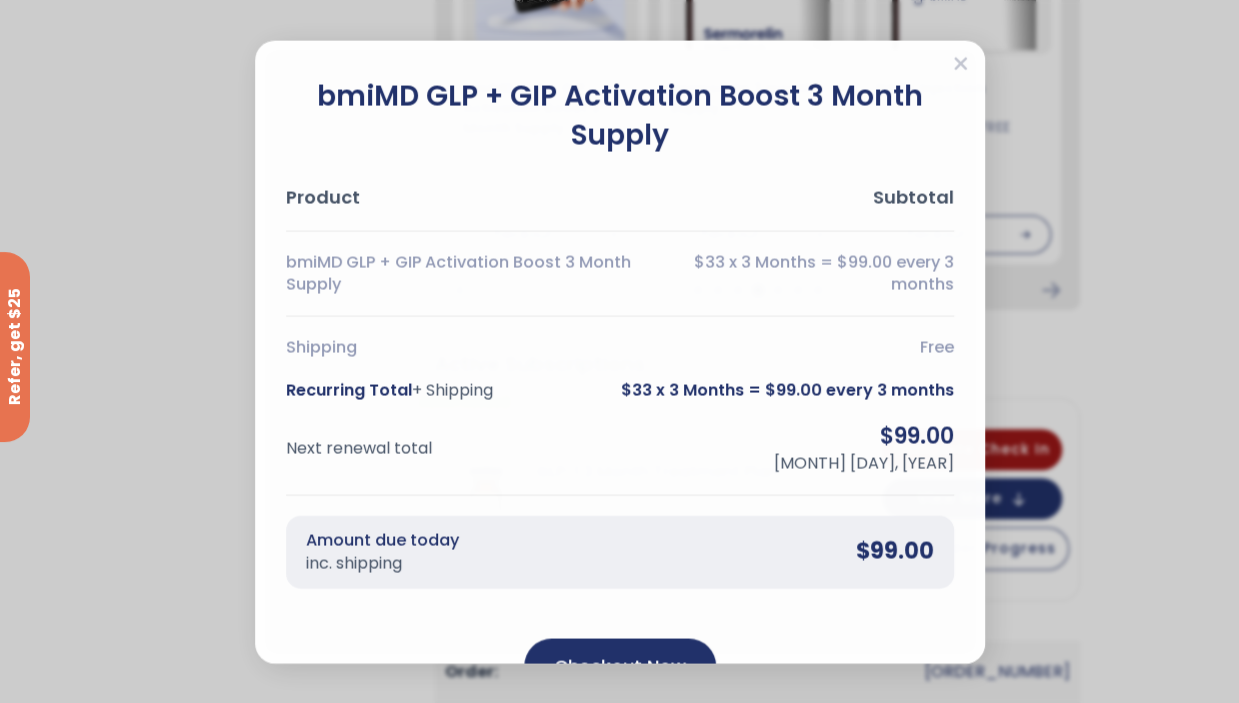 click on "bmiMD GLP + GIP Activation Boost 3 Month Supply
Product
Subtotal
bmiMD GLP + GIP Activation Boost 3 Month Supply
$33 x 3 Months = $99.00 every 3 months
Shipping
Free
Recurring Total  + Shipping
$33 x 3 Months = $99.00 every 3 months
Next renewal total
$99.00 $99.00" at bounding box center (619, 351) 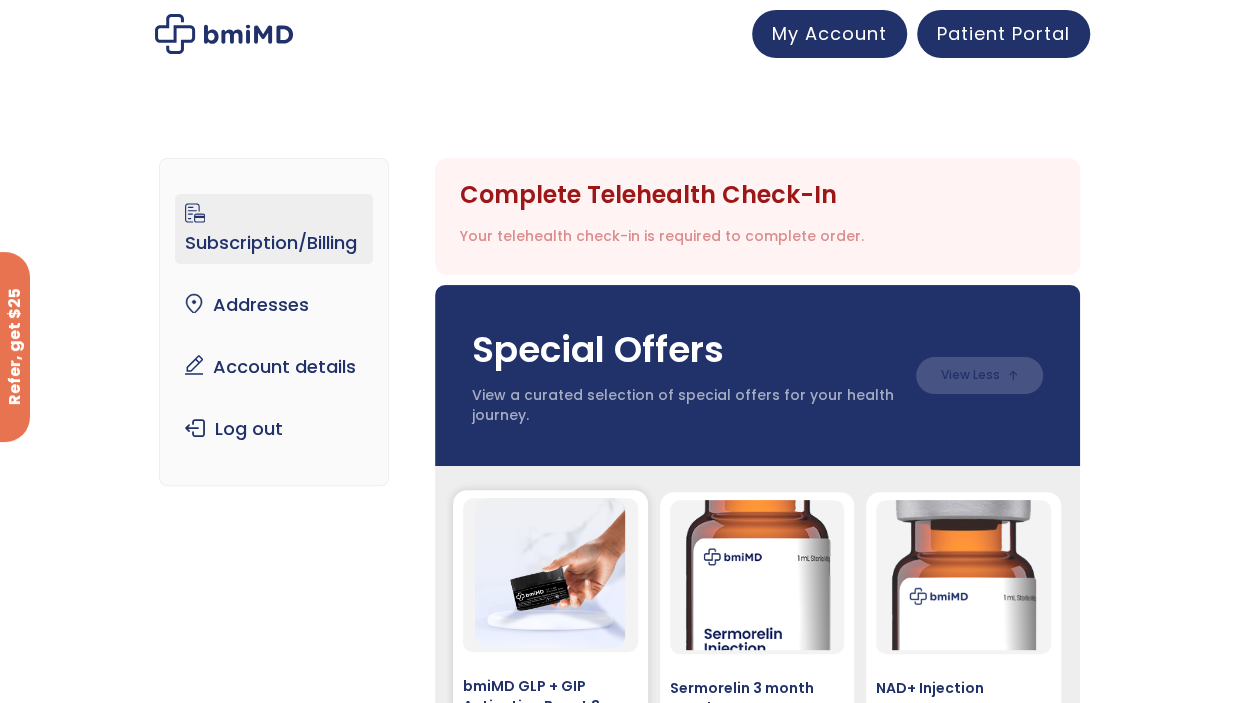 scroll, scrollTop: 300, scrollLeft: 0, axis: vertical 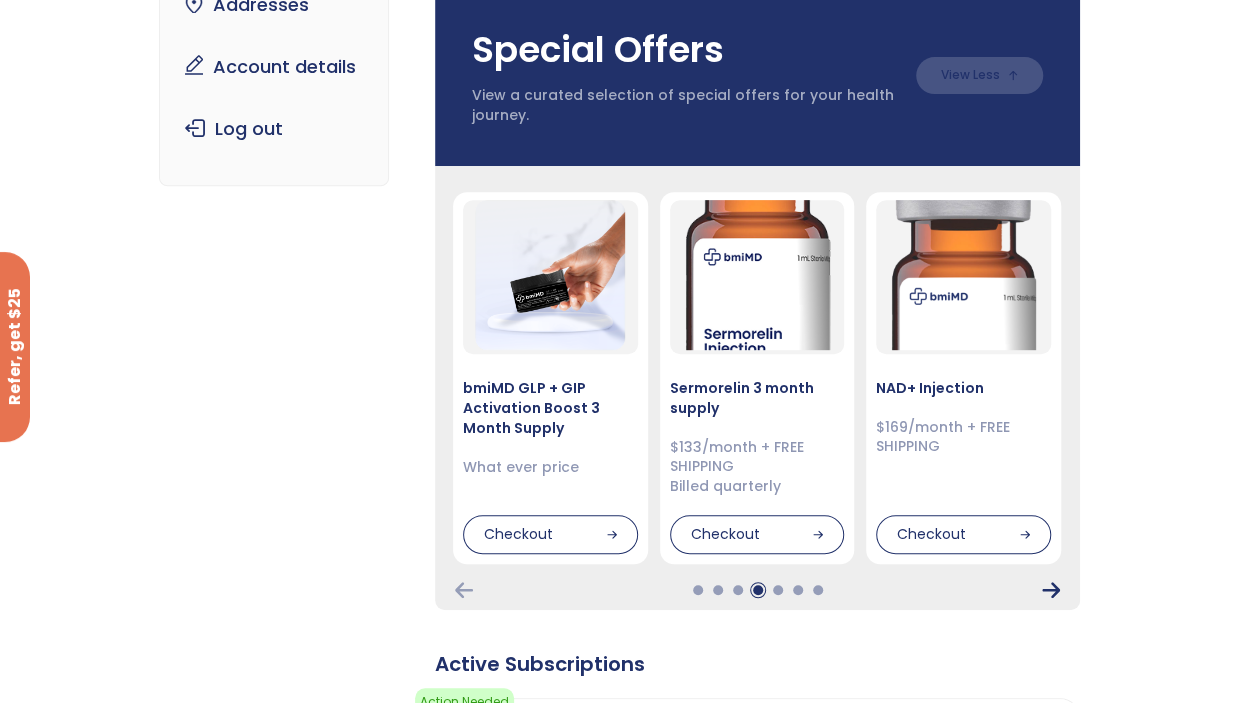 click 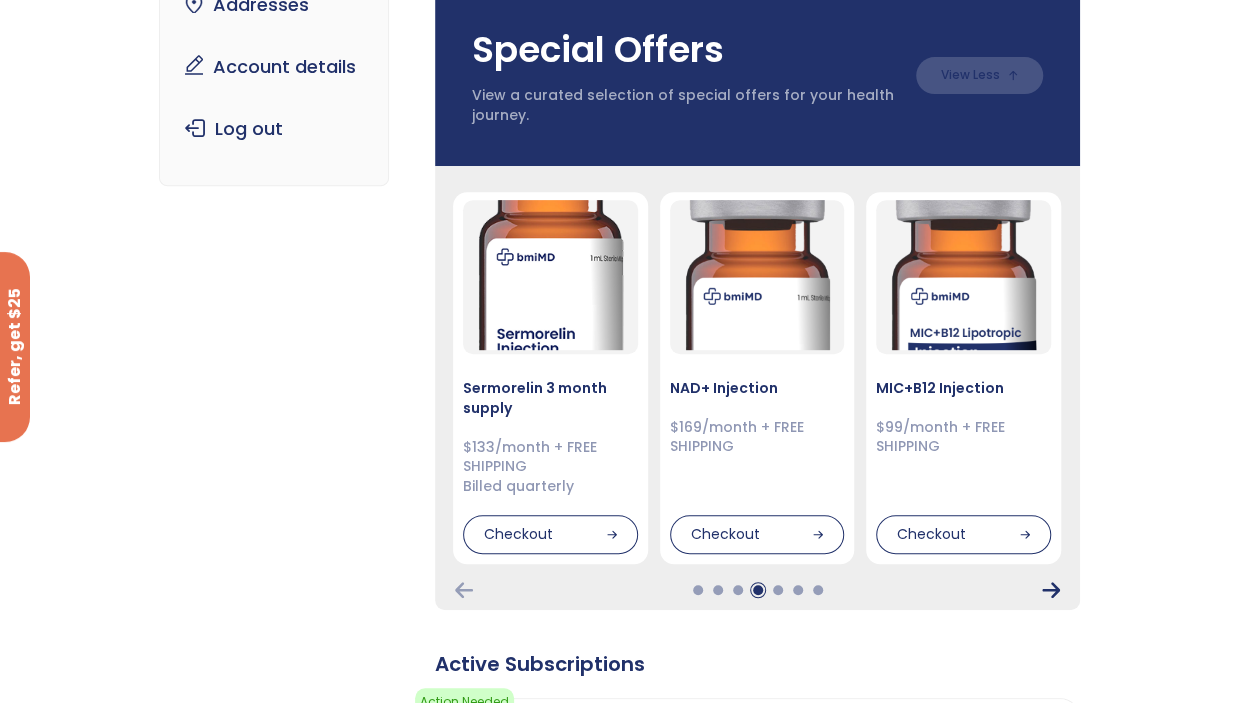 click 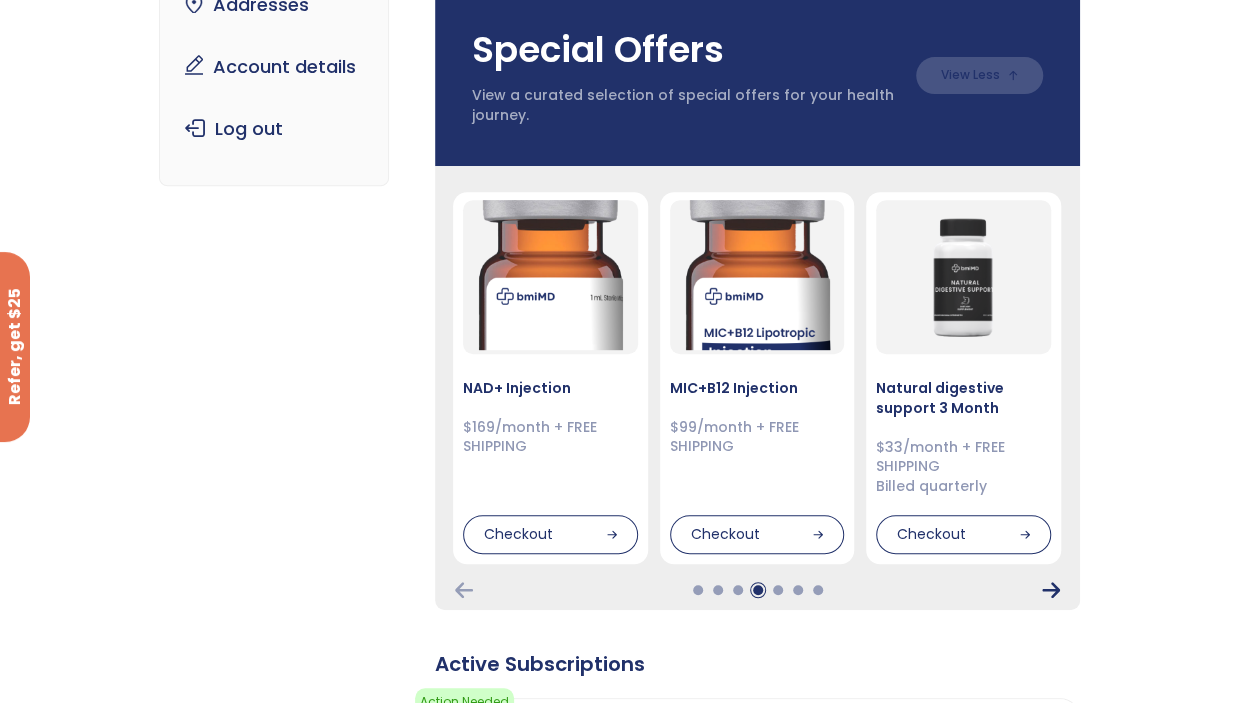 click 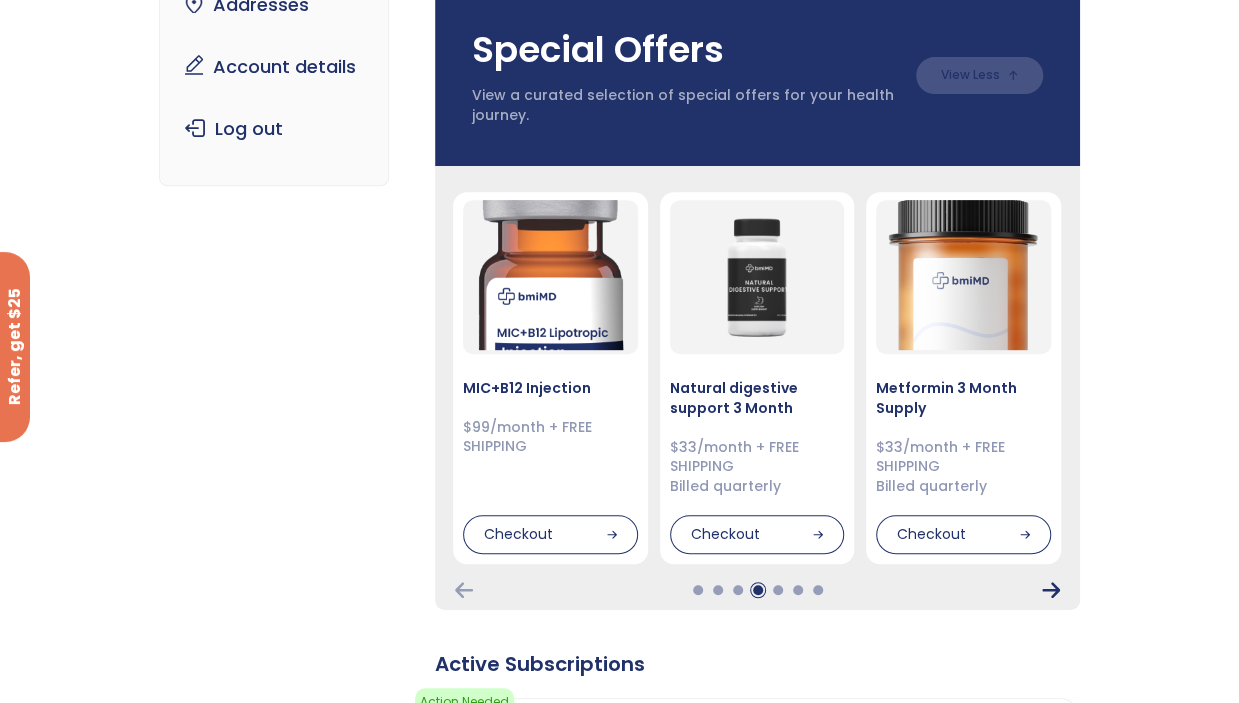click 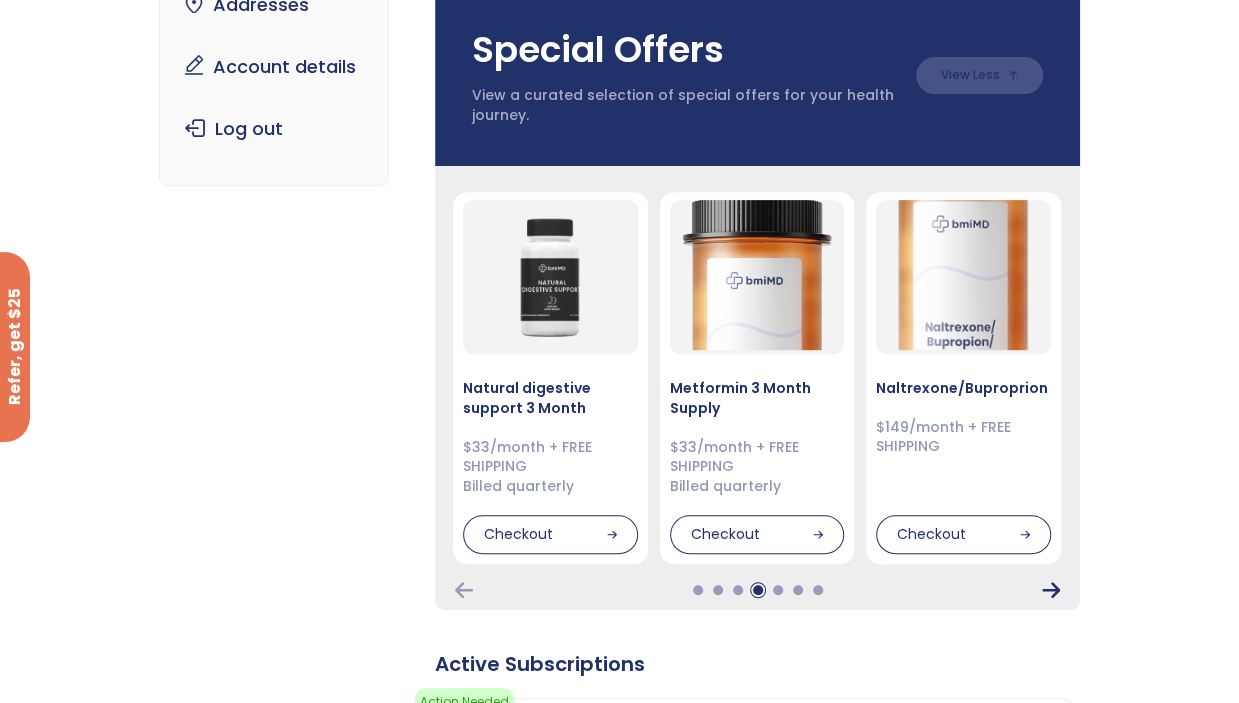 click 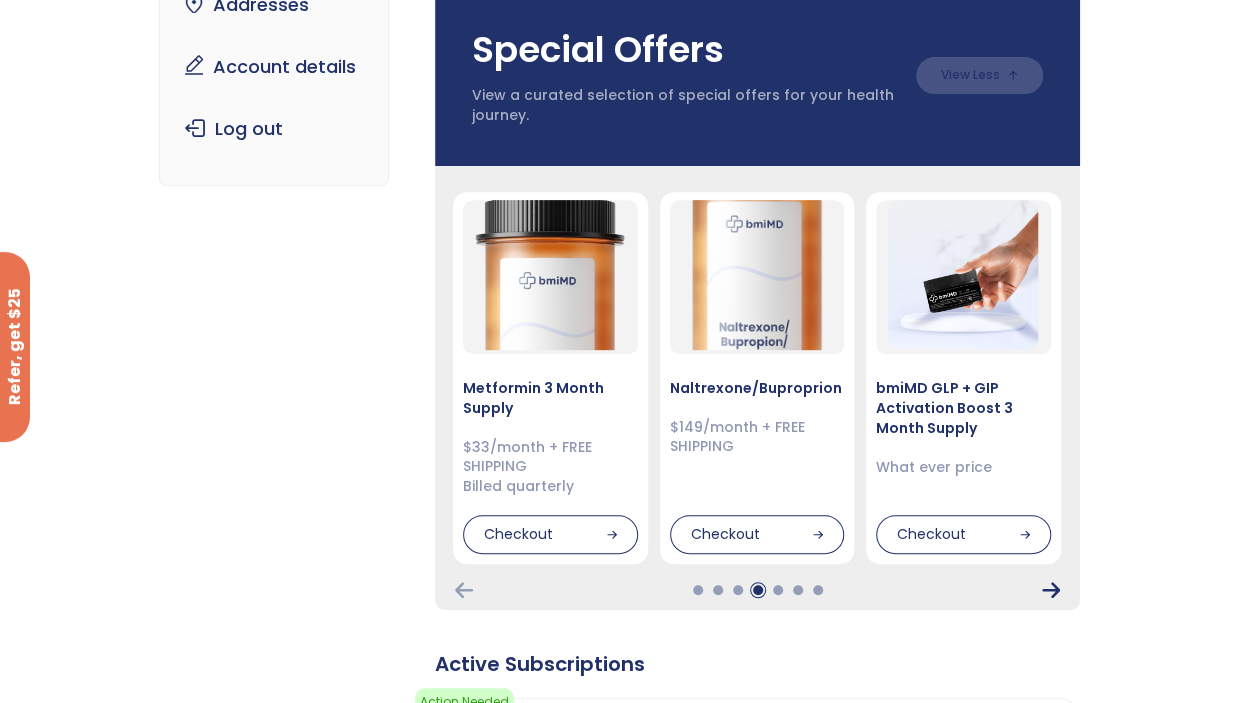 click 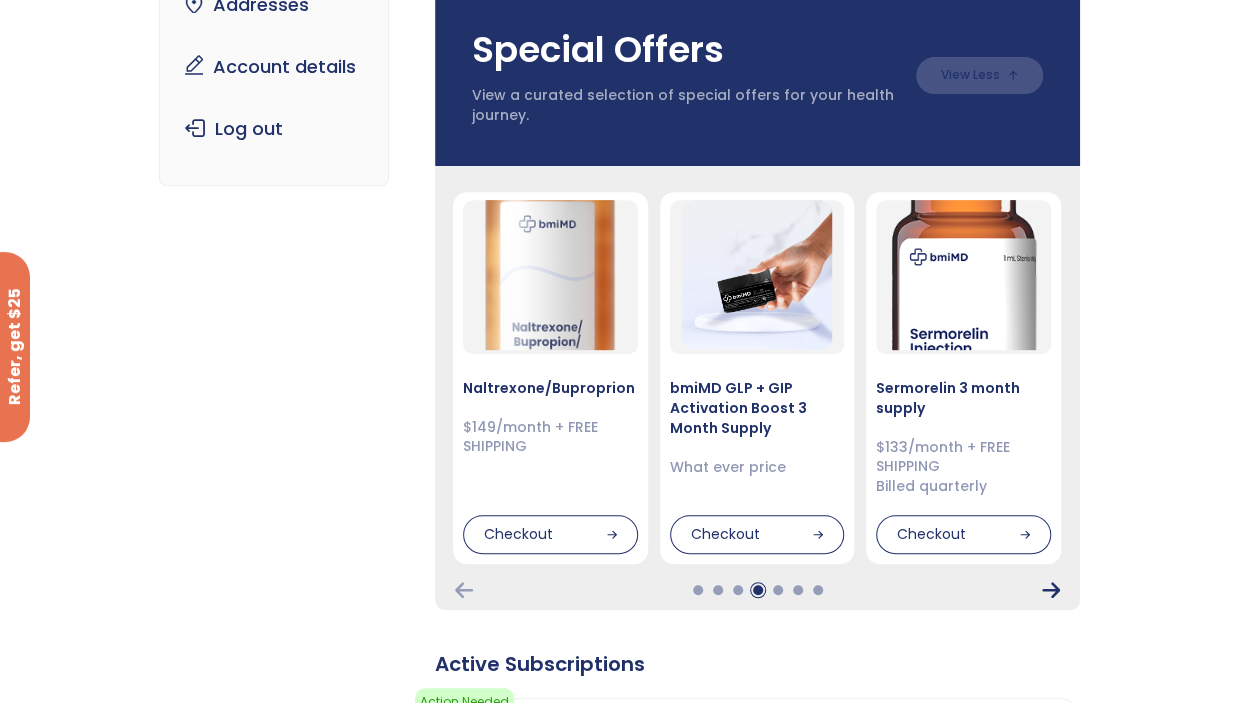 click 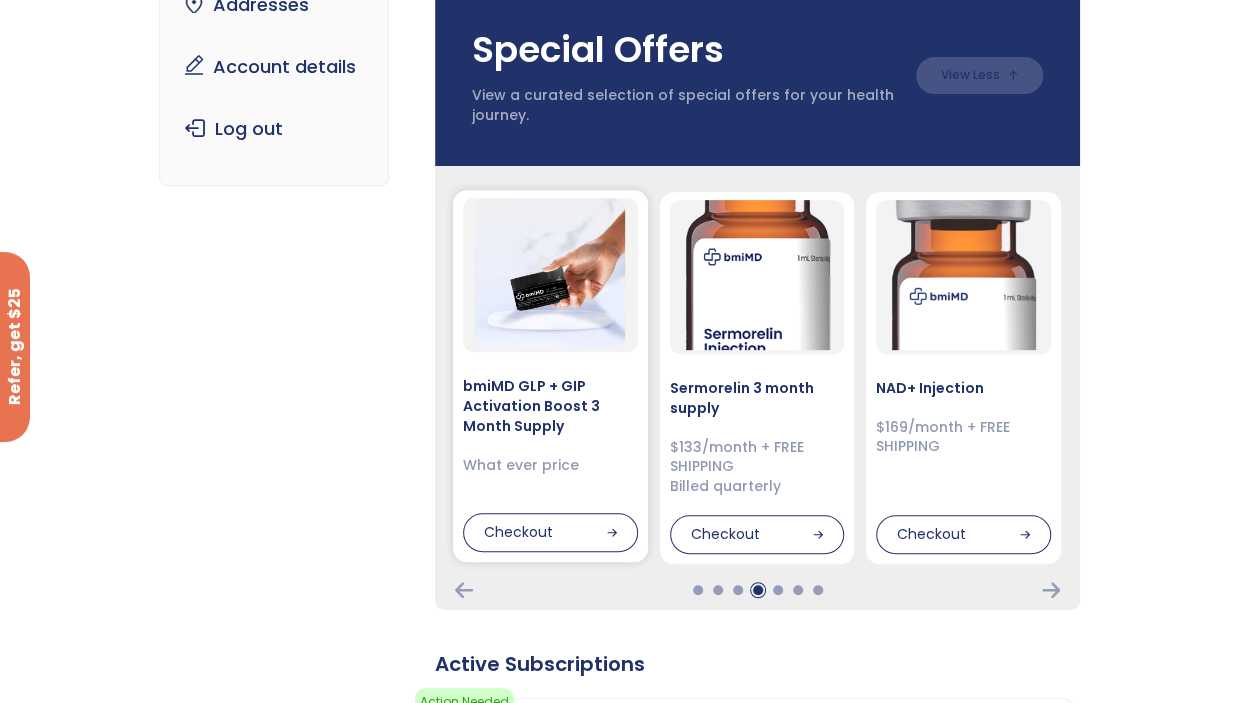 click on "What ever price" at bounding box center [550, 466] 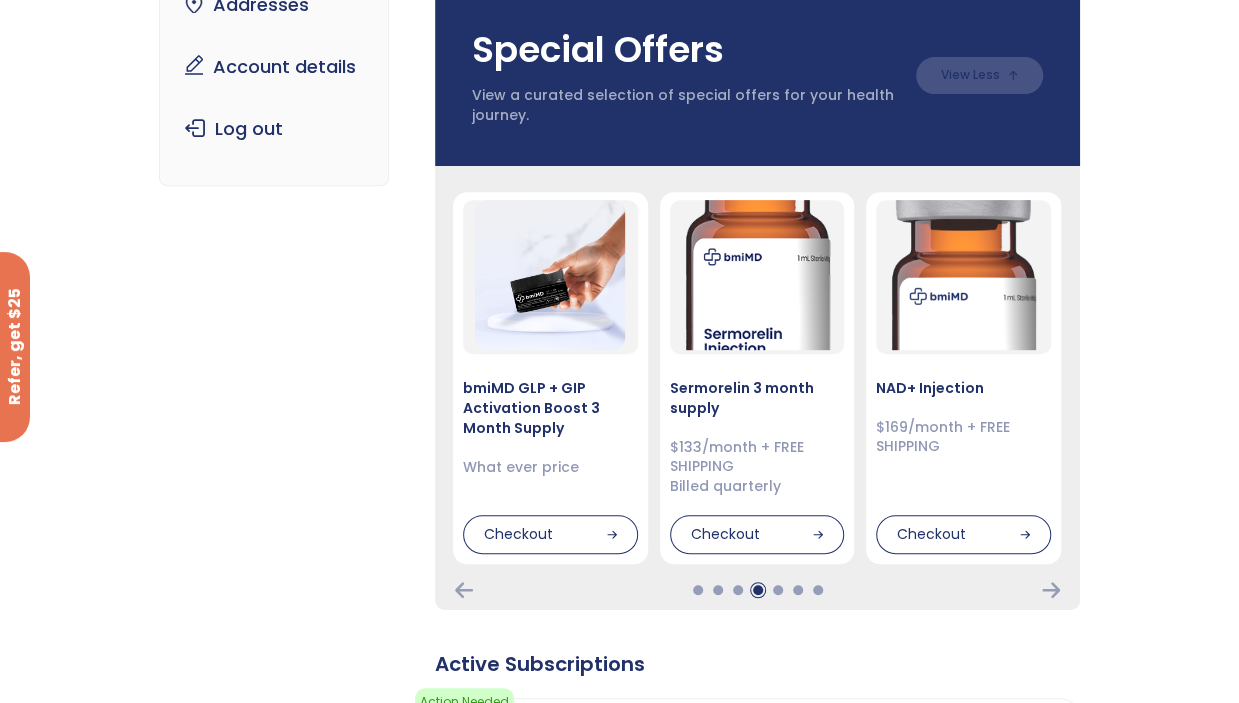 scroll, scrollTop: 0, scrollLeft: 0, axis: both 